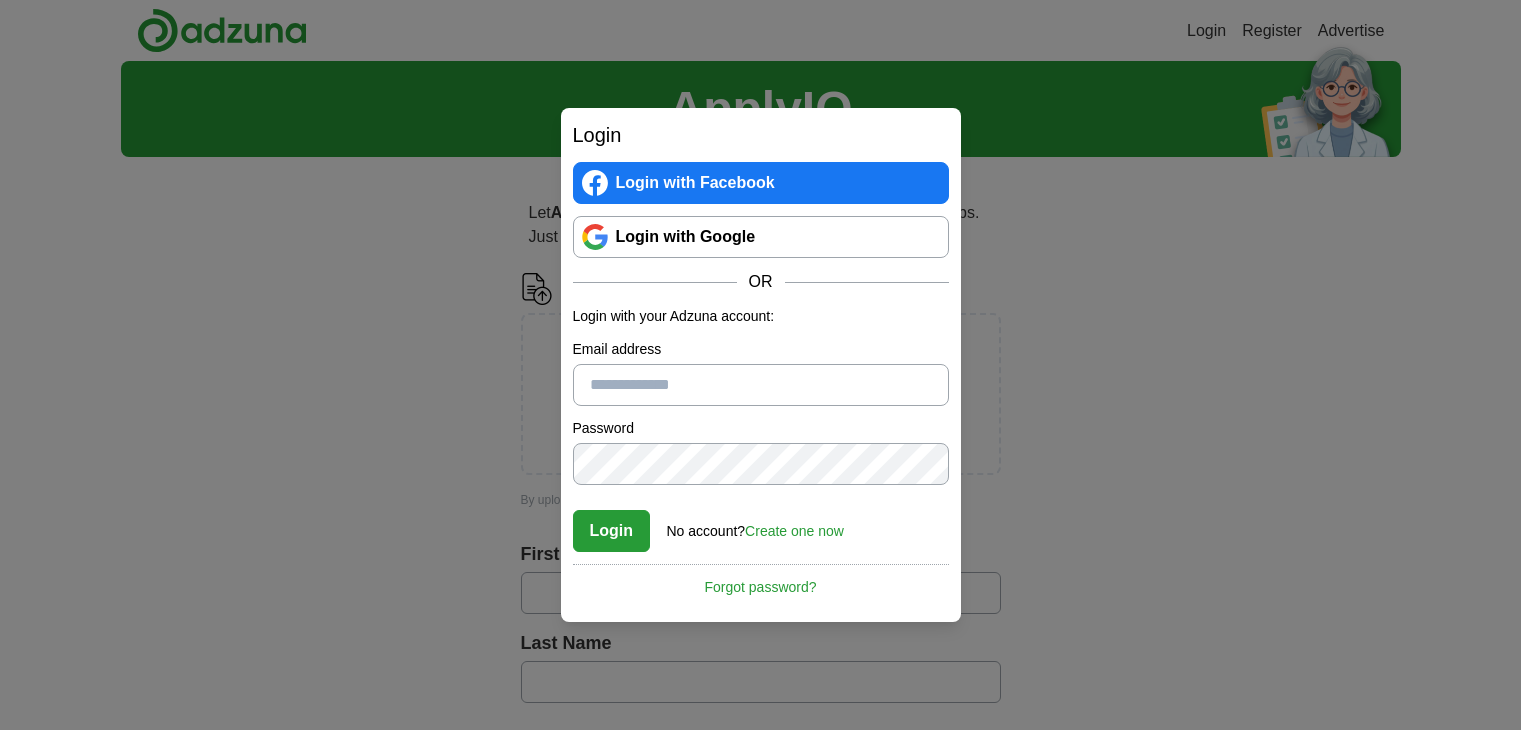 scroll, scrollTop: 0, scrollLeft: 0, axis: both 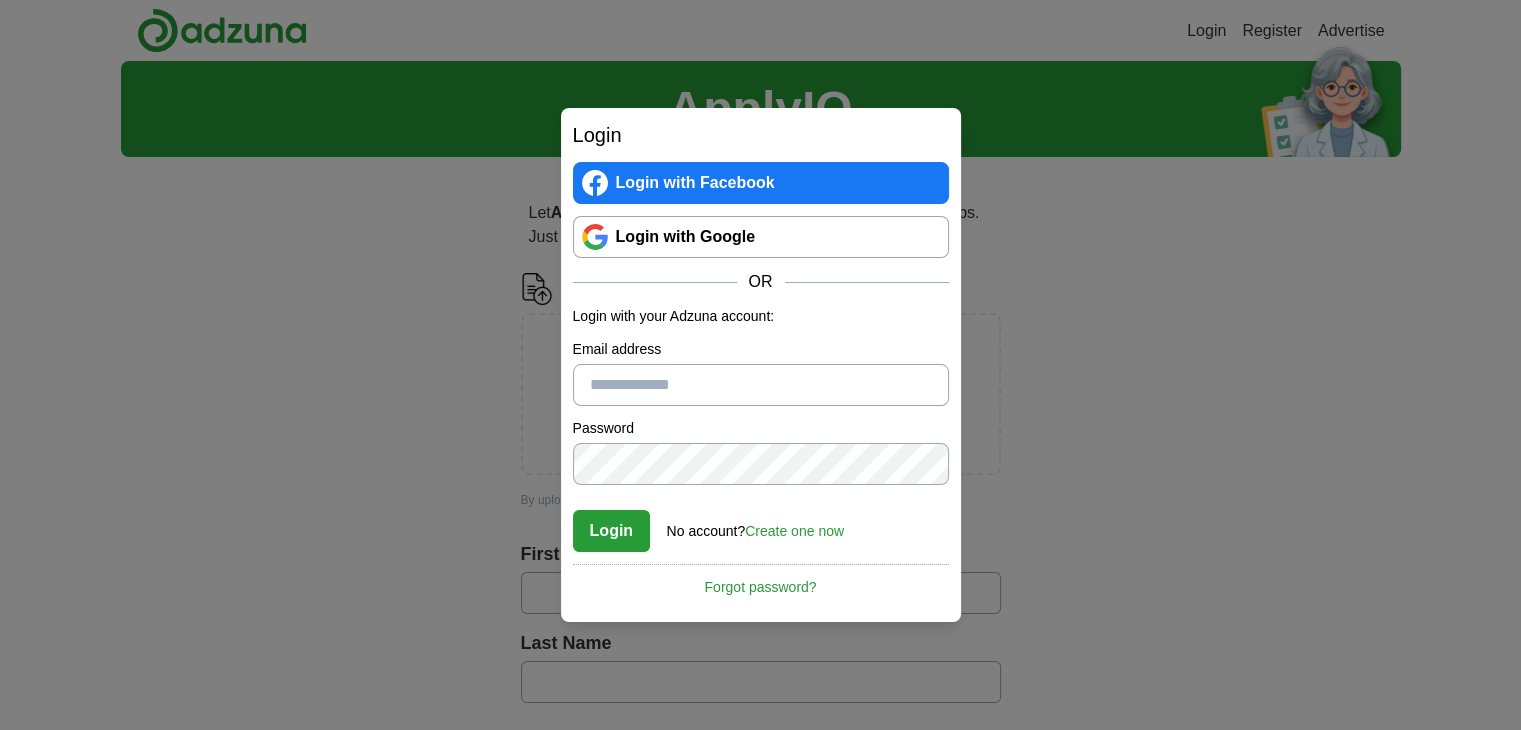 type on "**********" 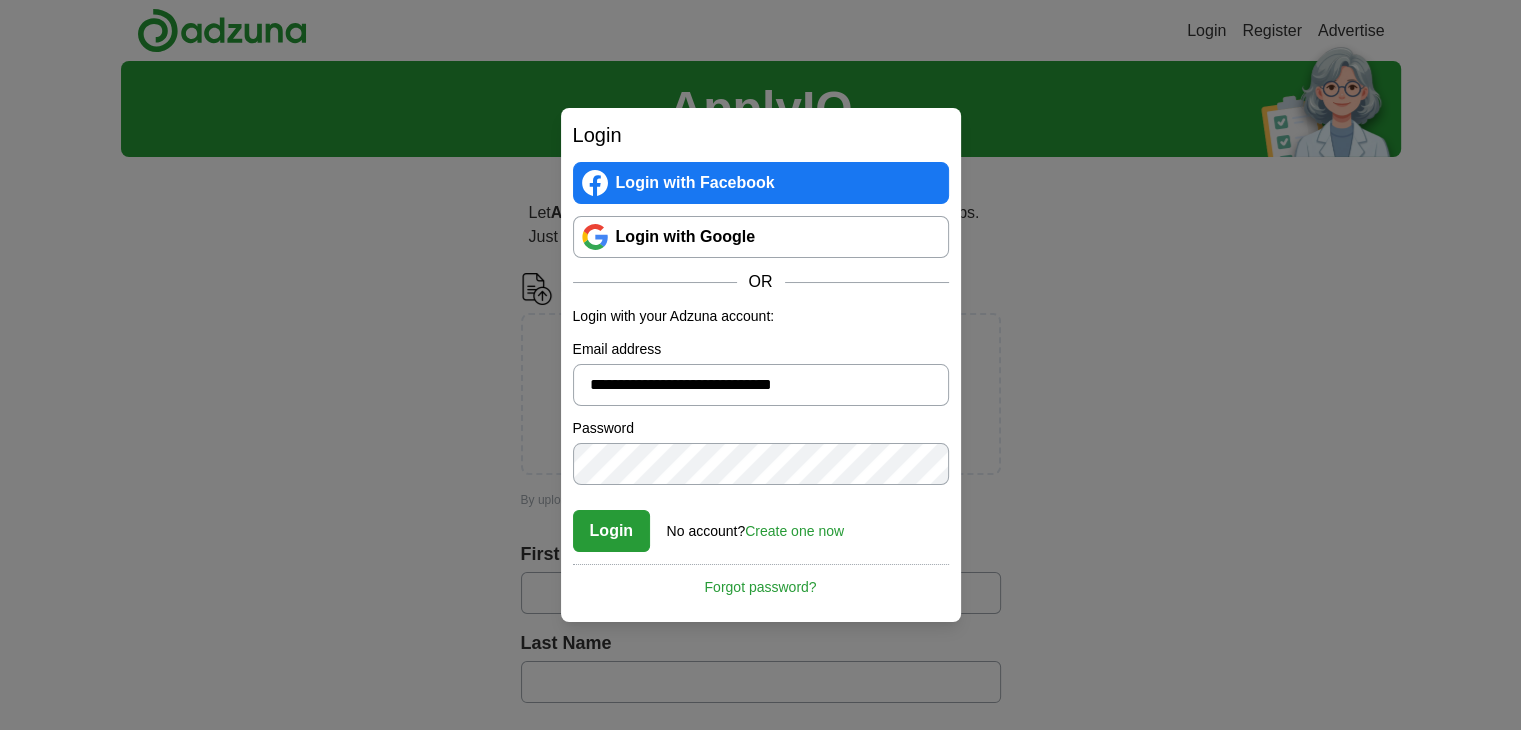click on "Login" at bounding box center [612, 531] 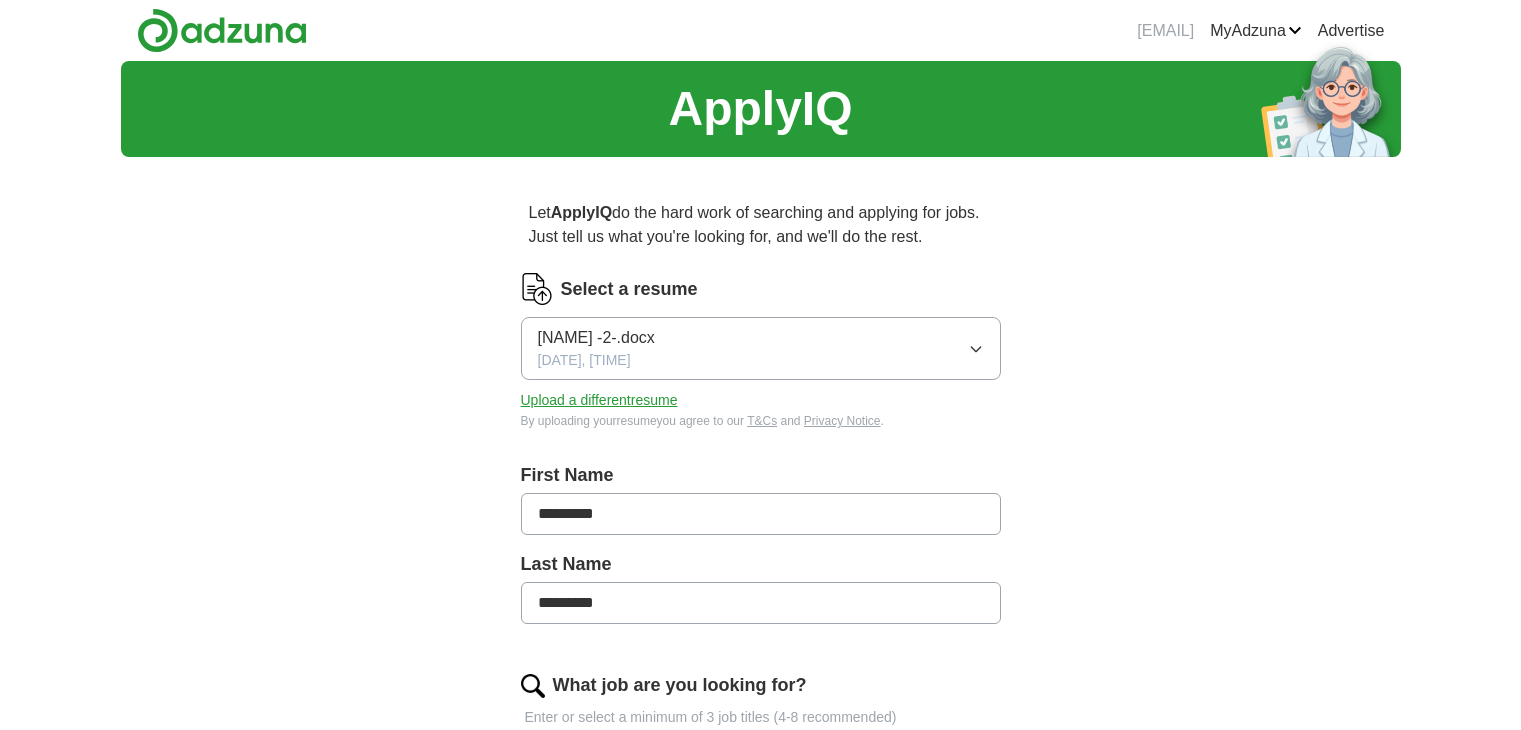 scroll, scrollTop: 0, scrollLeft: 0, axis: both 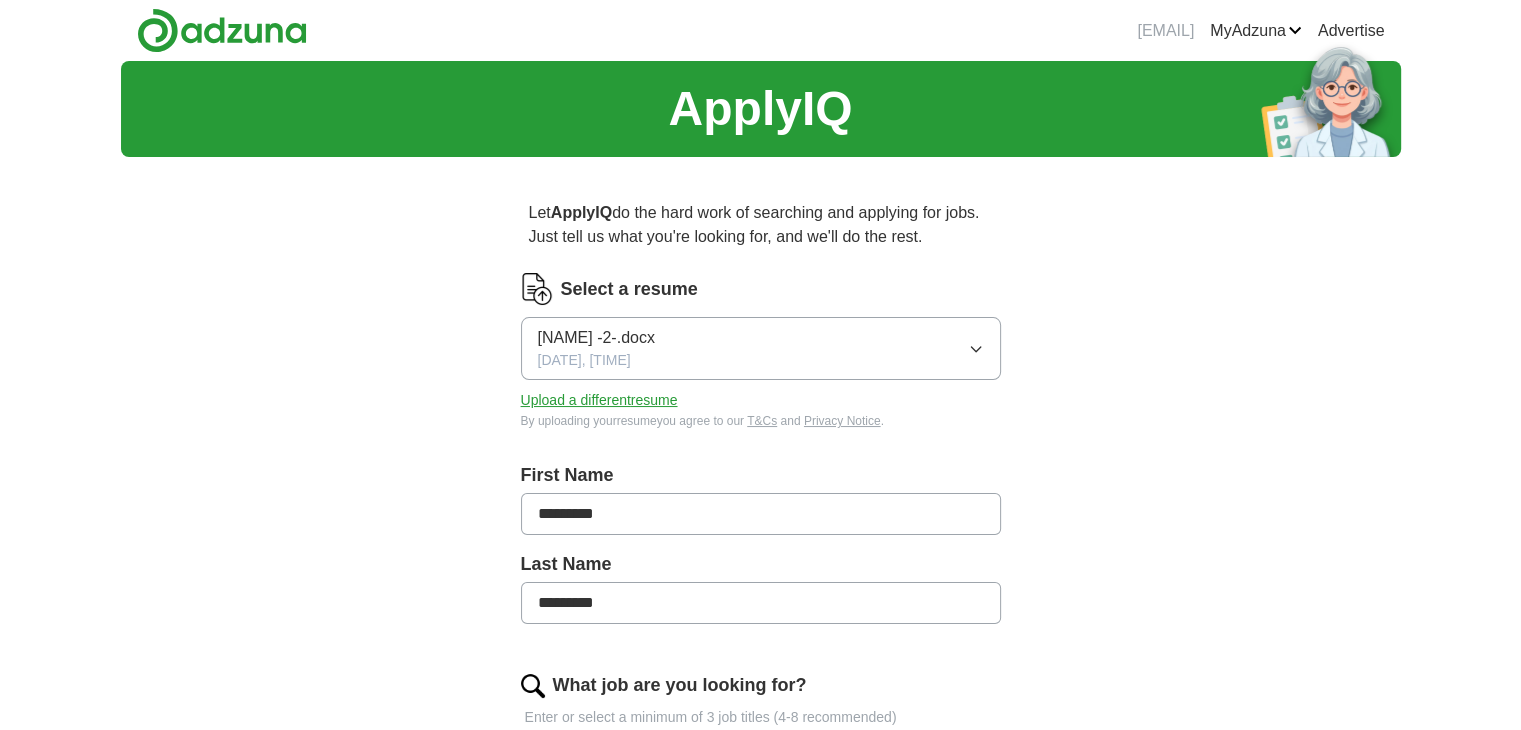 click on "[NAME] -2-.docx [DATE], [TIME]" at bounding box center (761, 348) 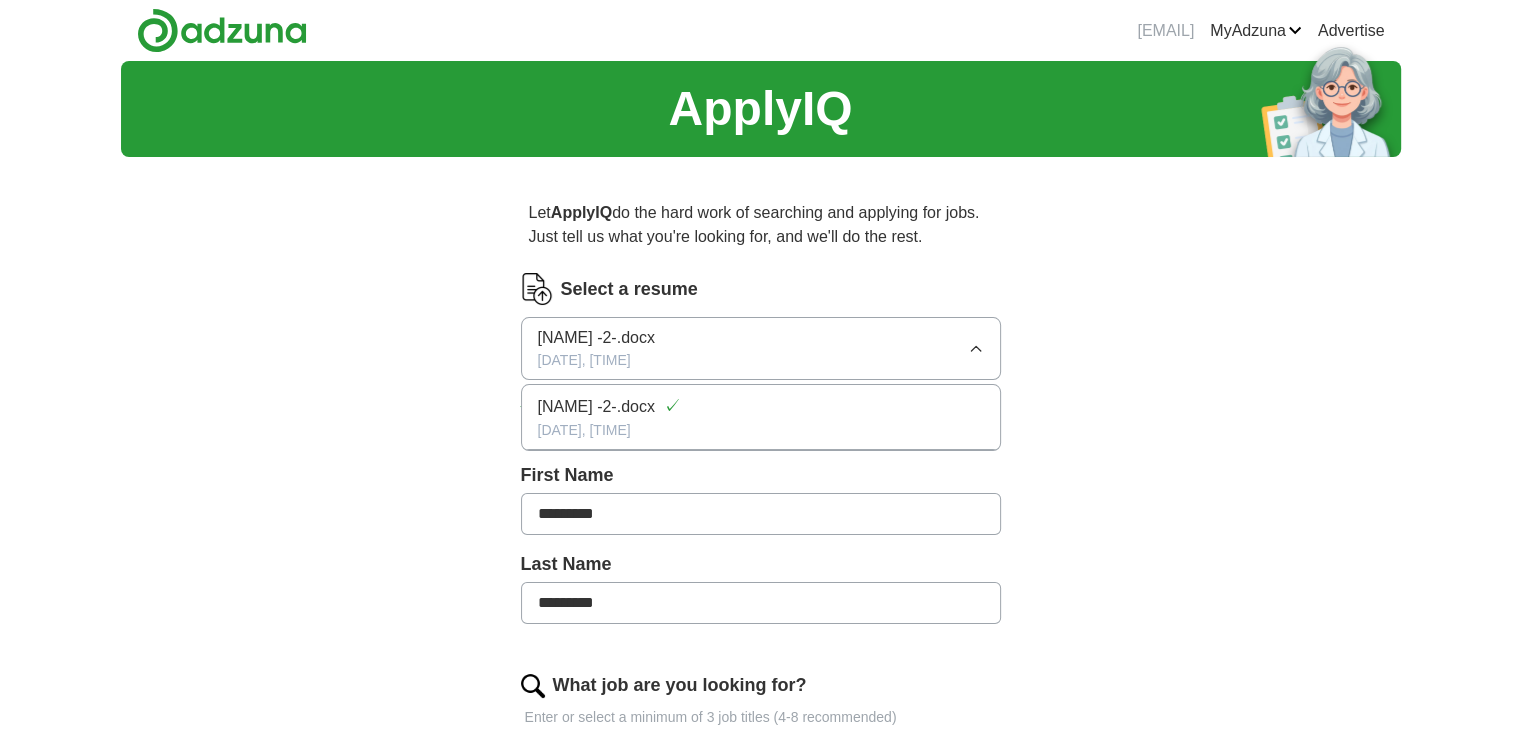 click on "[NAME] -2-.docx [DATE], [TIME]" at bounding box center [761, 348] 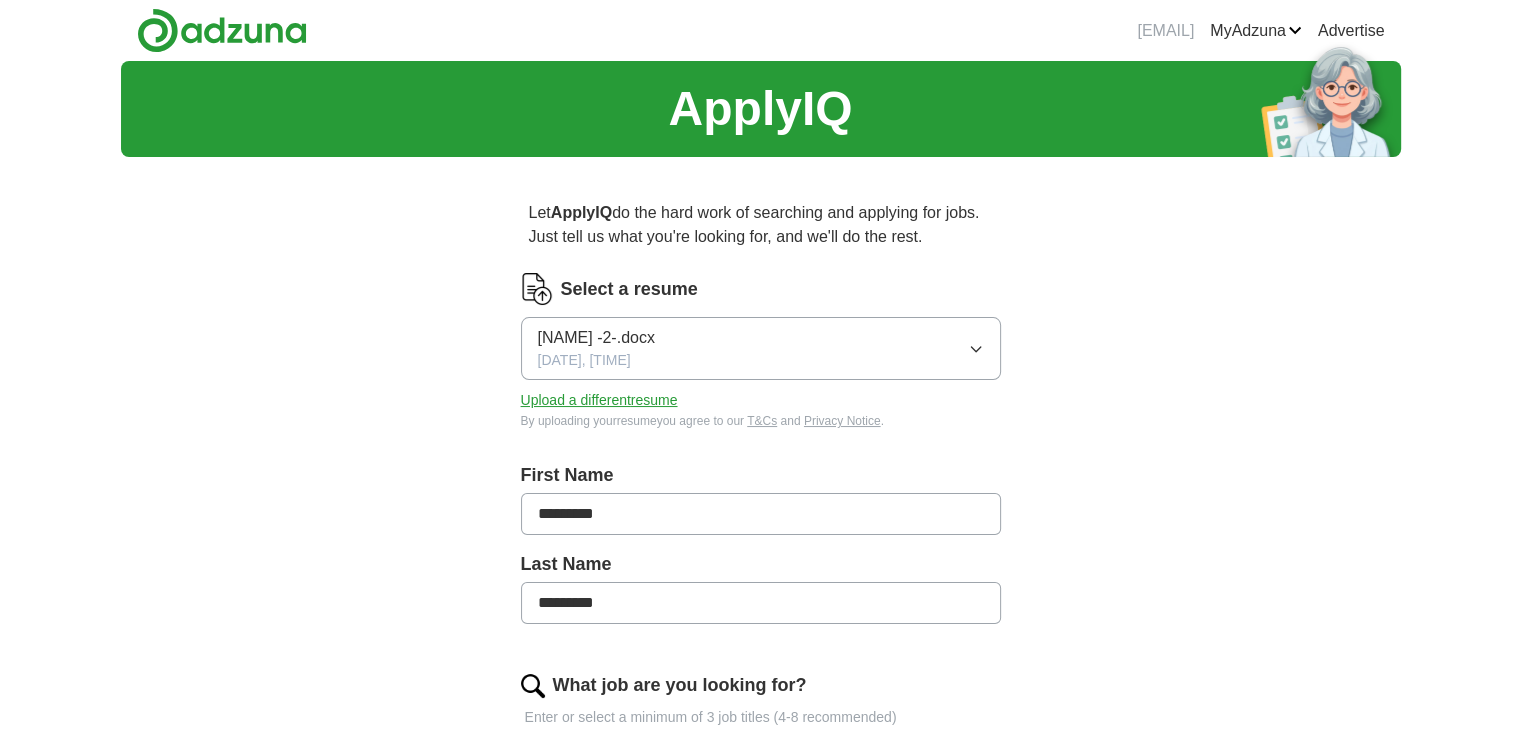 click on "Upload a different  resume" at bounding box center [599, 400] 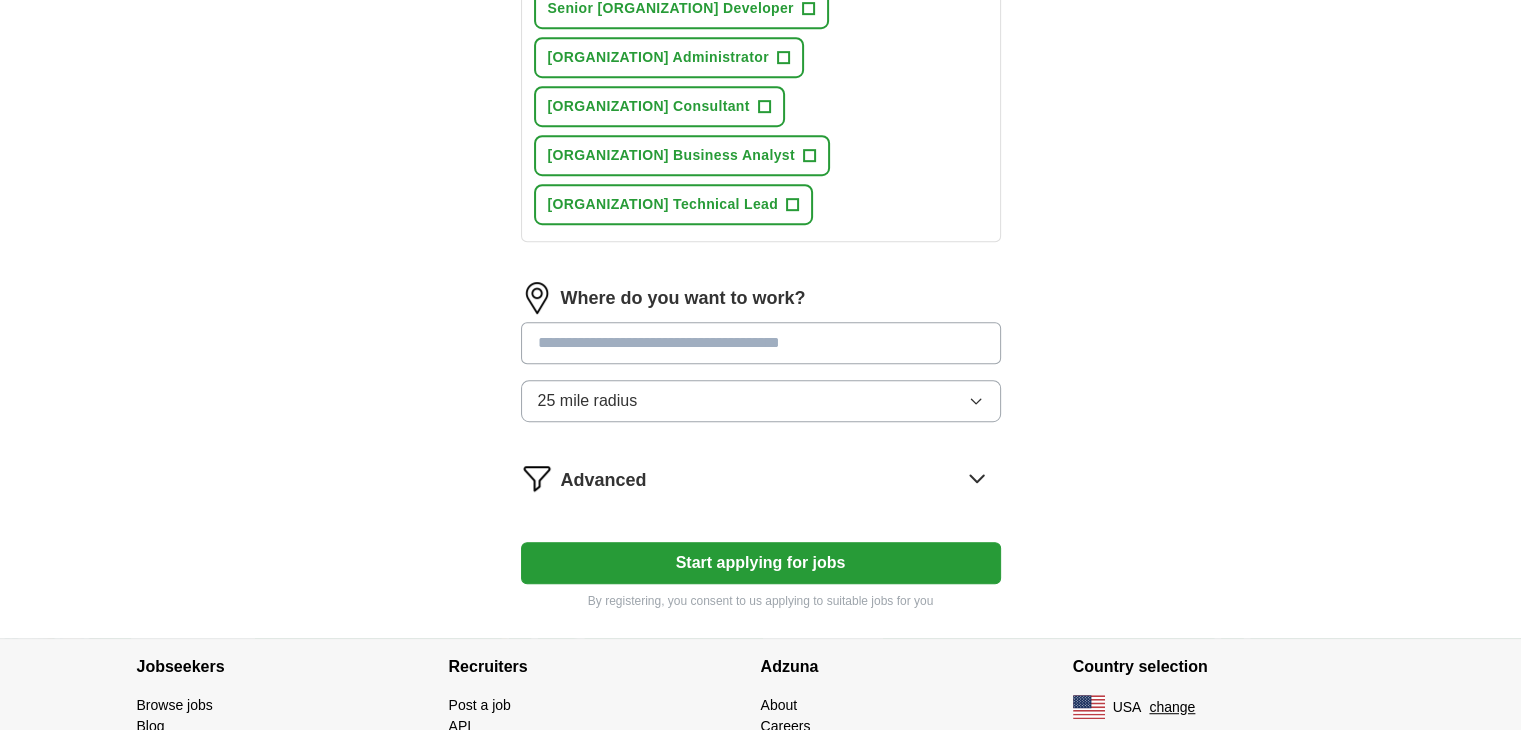 scroll, scrollTop: 1014, scrollLeft: 0, axis: vertical 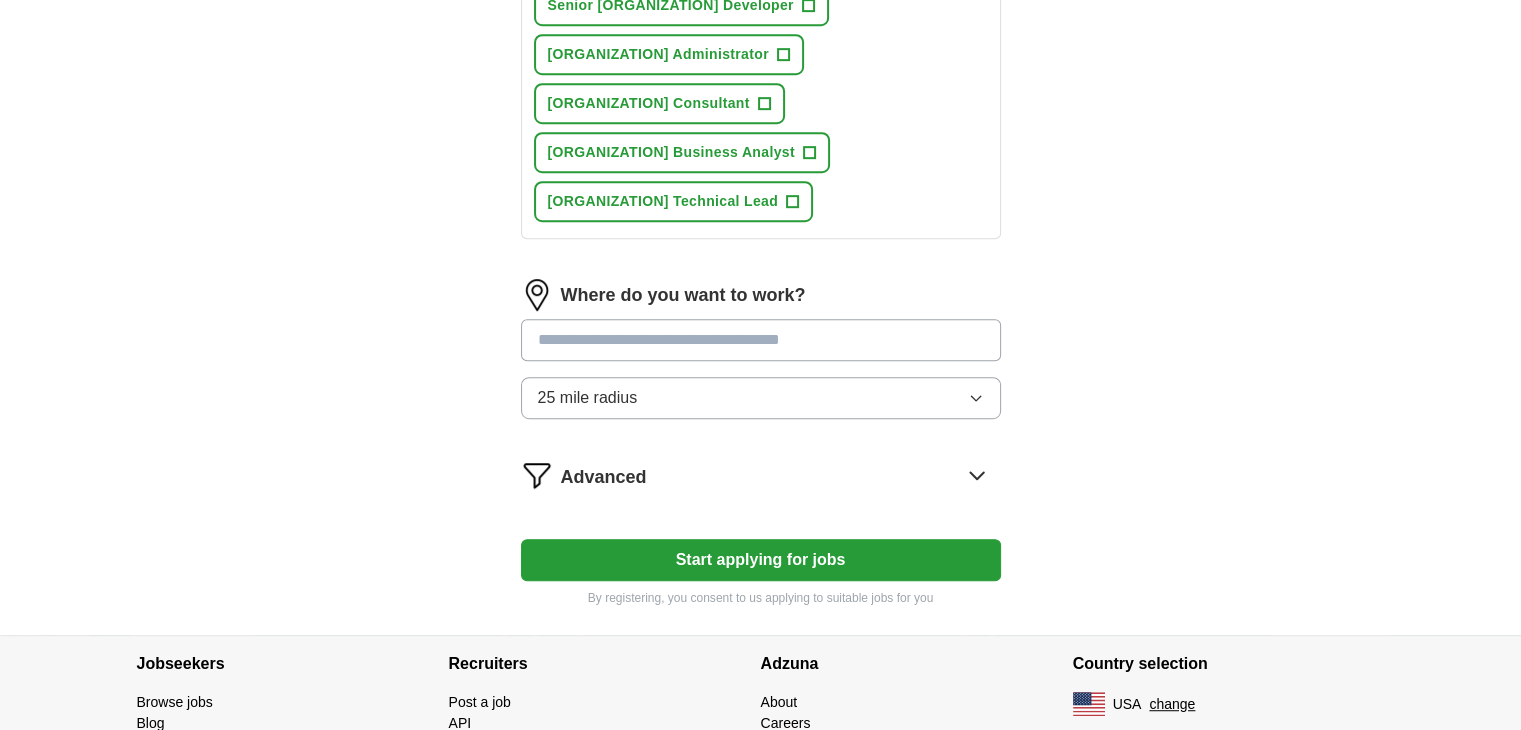 click 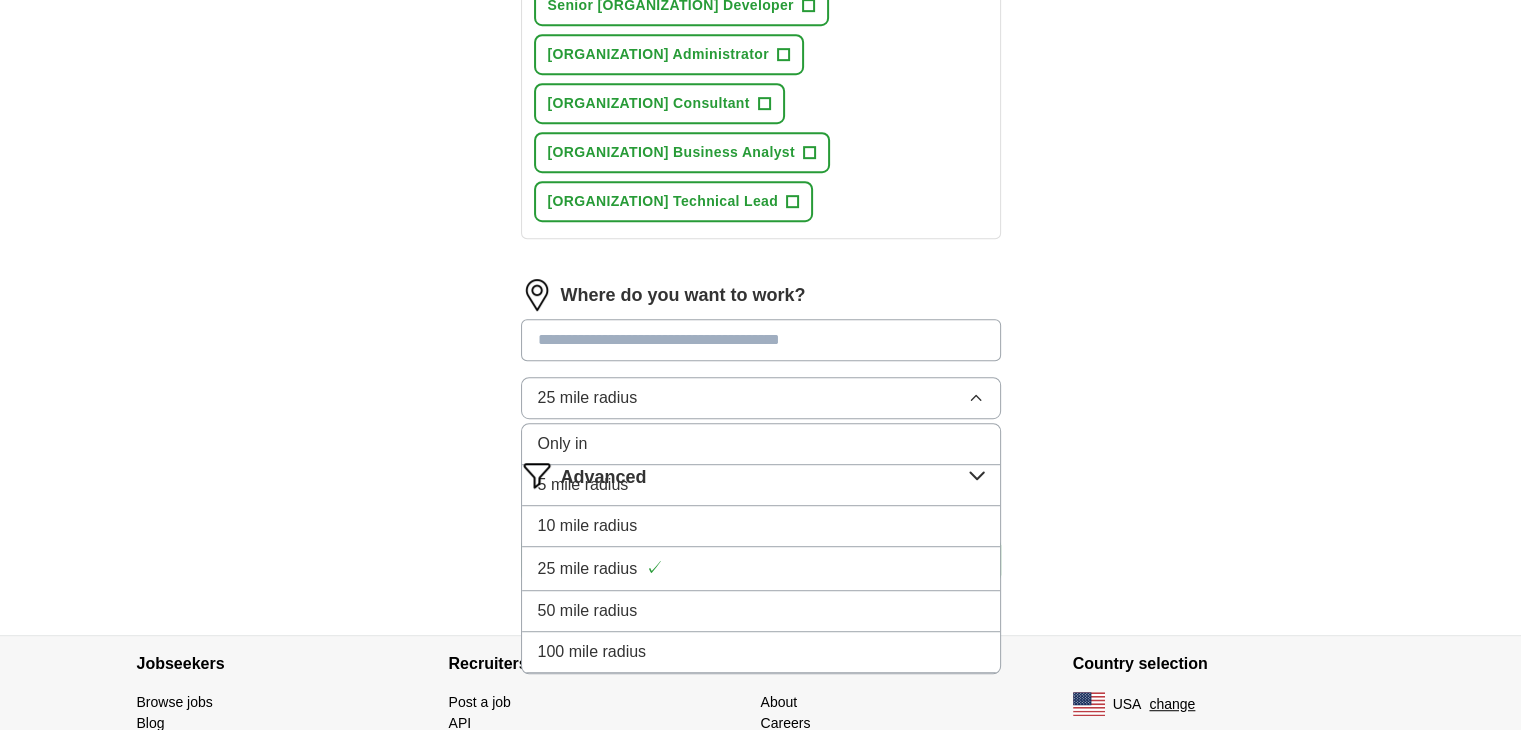 click on "Only in" at bounding box center [761, 444] 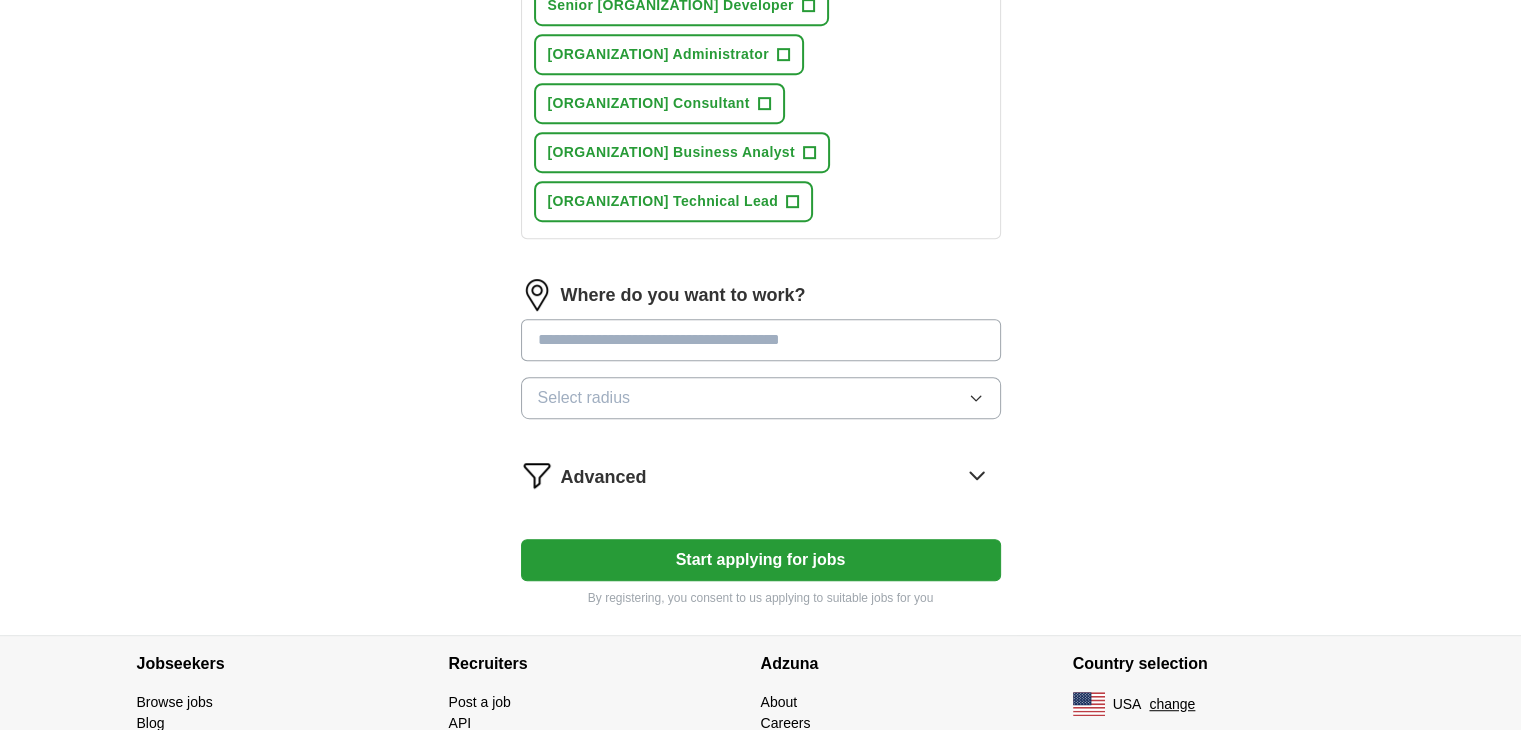 click at bounding box center (761, 340) 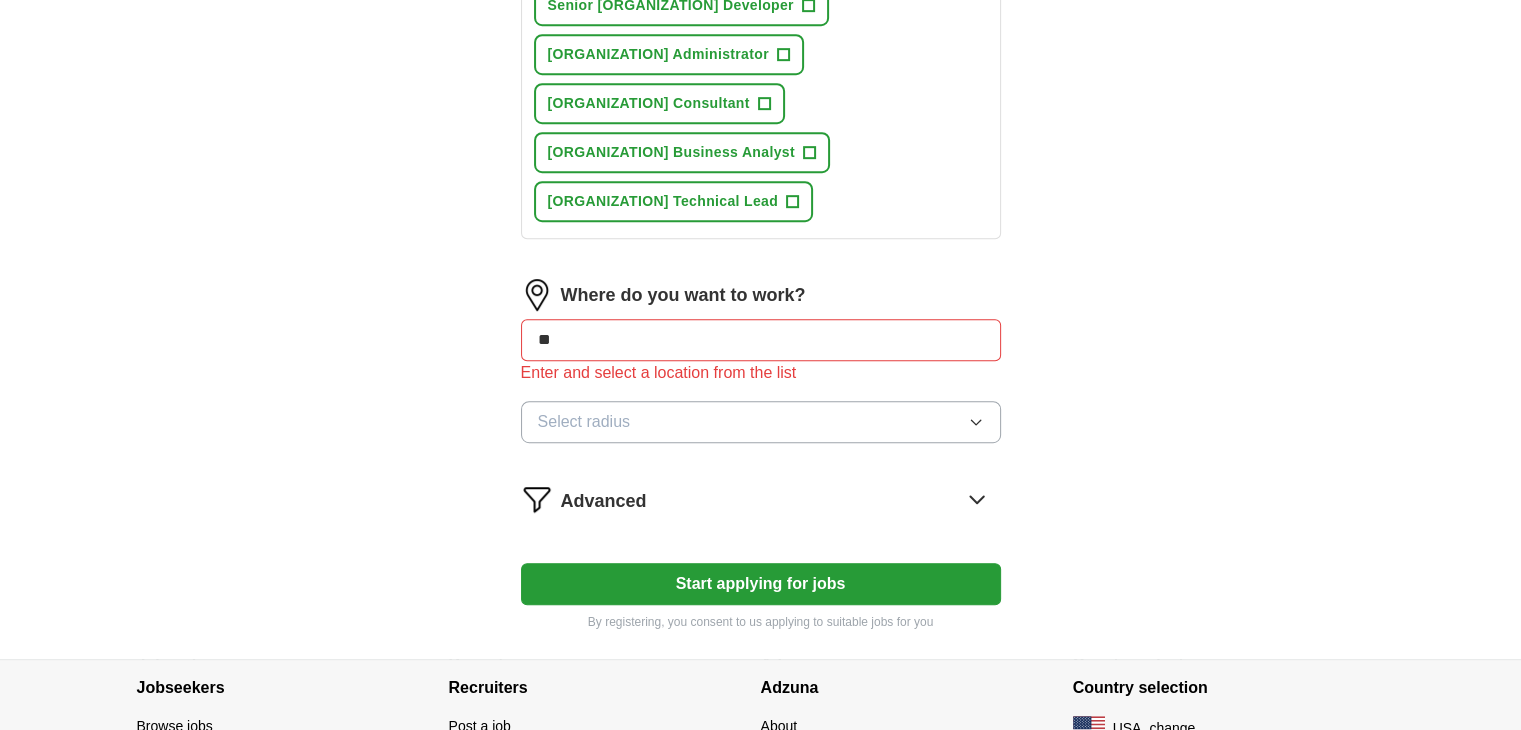 type on "***" 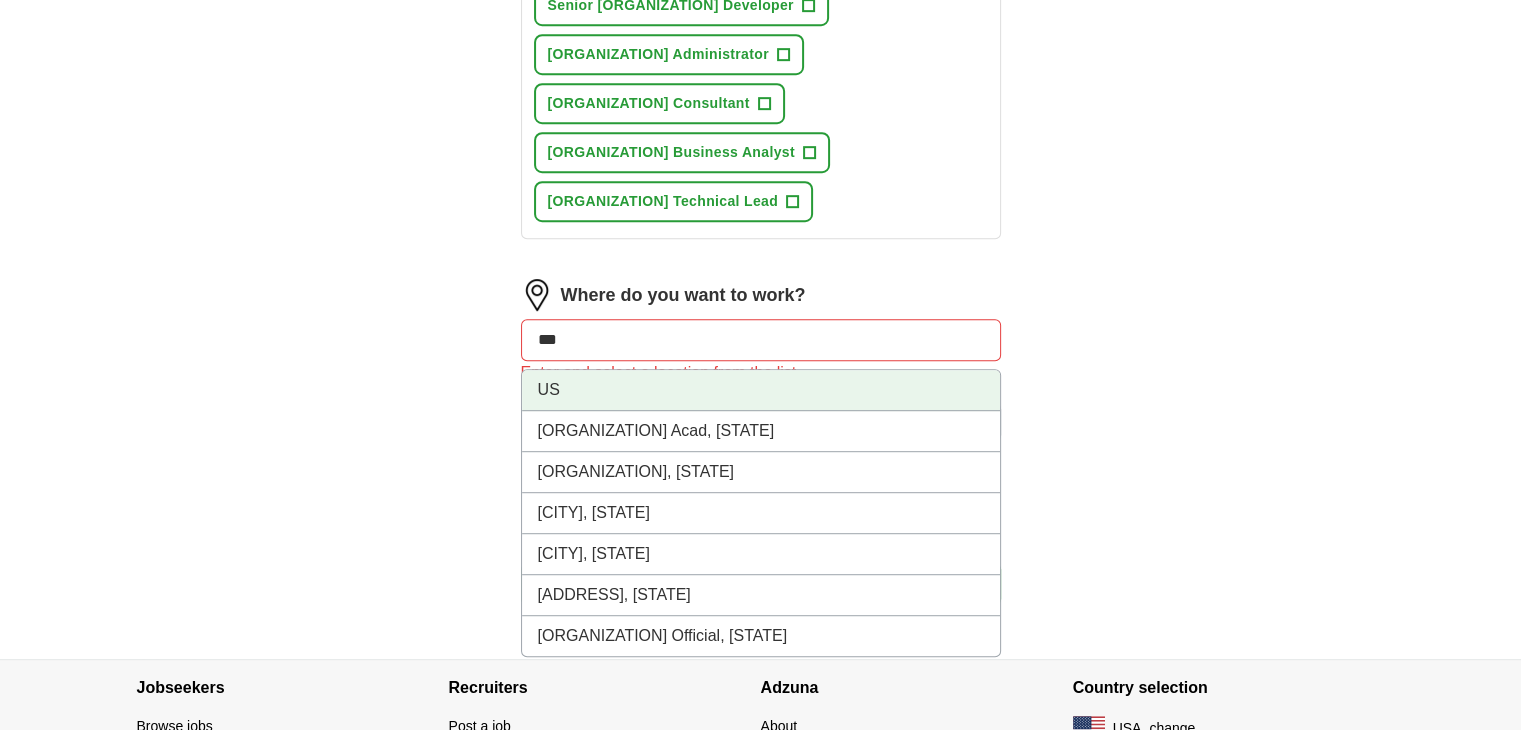 click on "US" at bounding box center [761, 390] 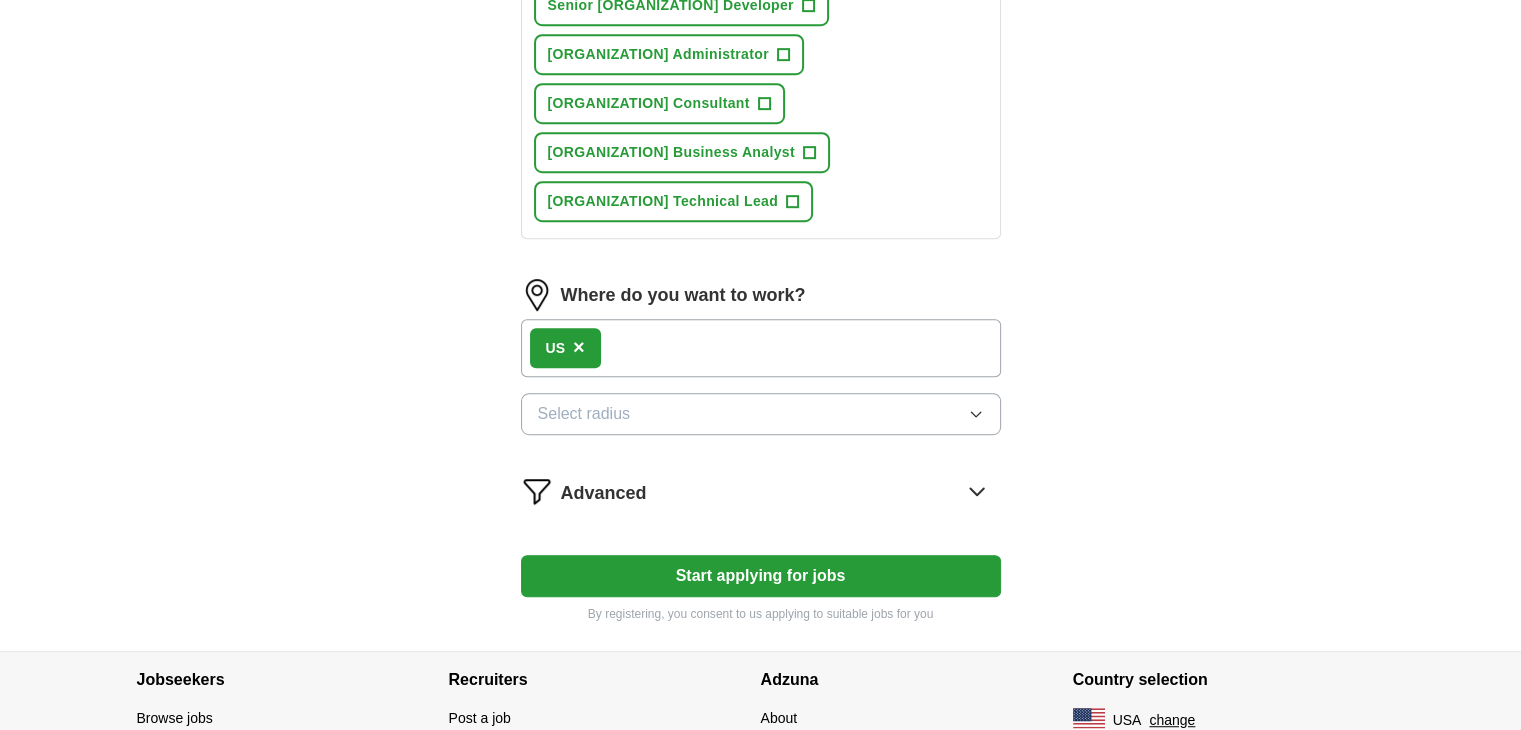 click on "Select radius" at bounding box center (761, 414) 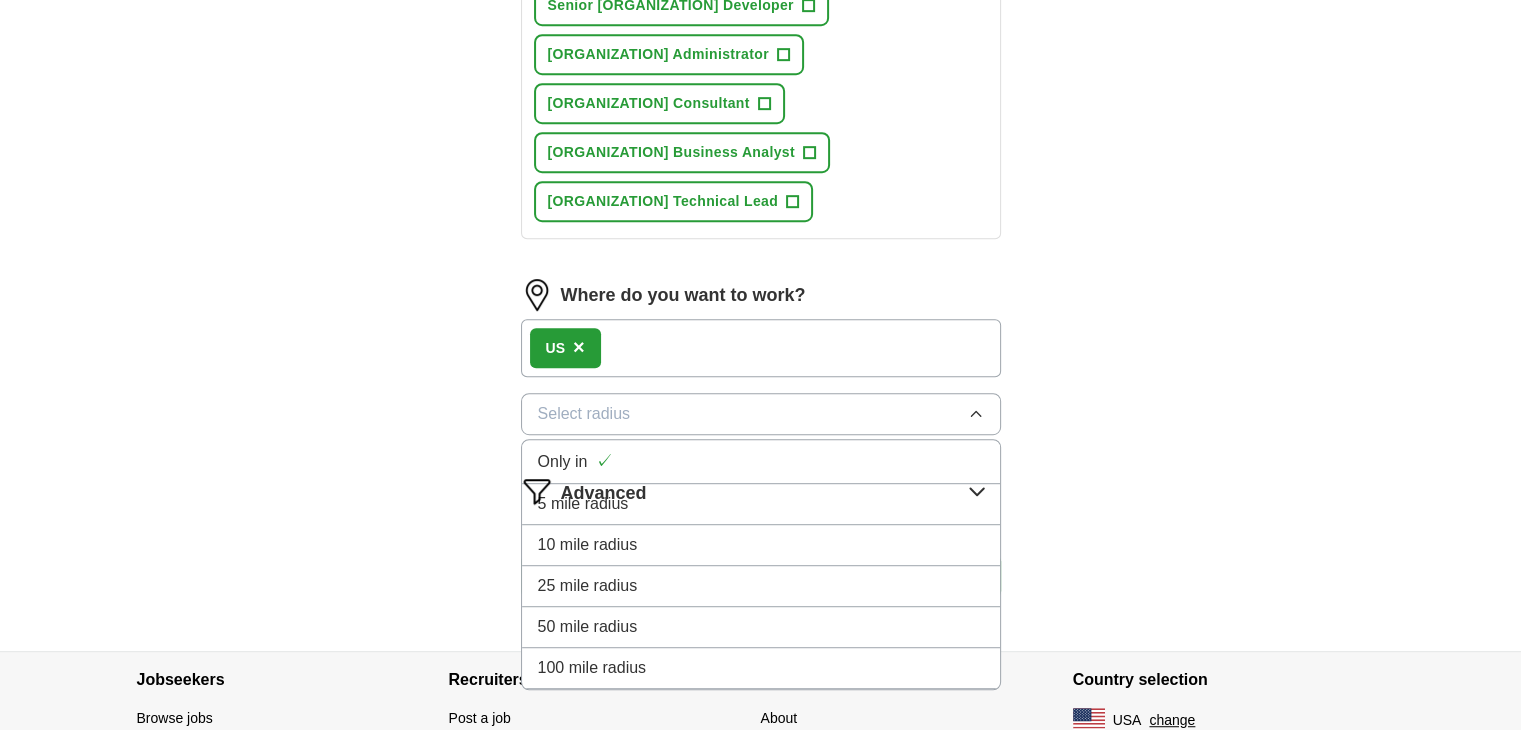 click on "Only in ✓" at bounding box center (761, 461) 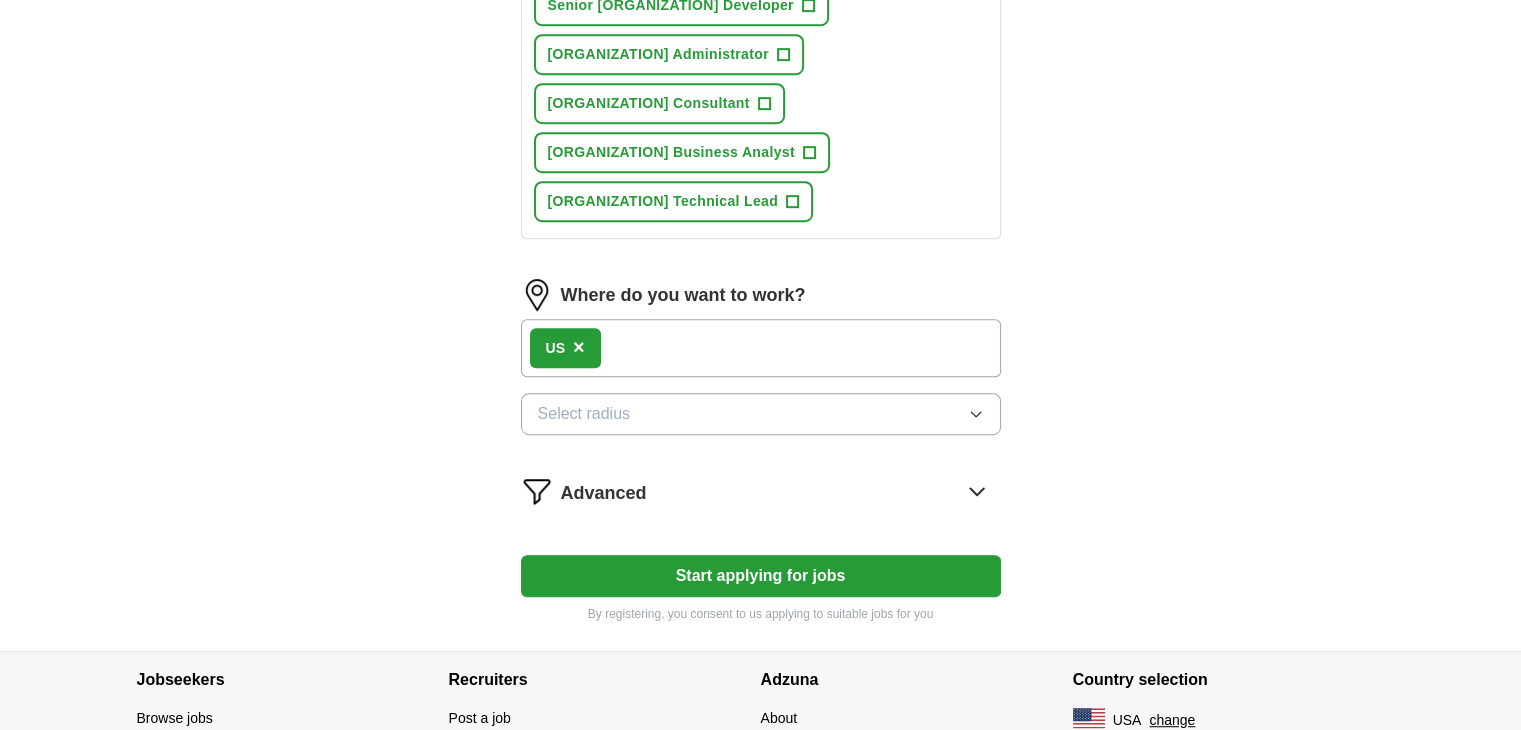 click on "Start applying for jobs" at bounding box center (761, 576) 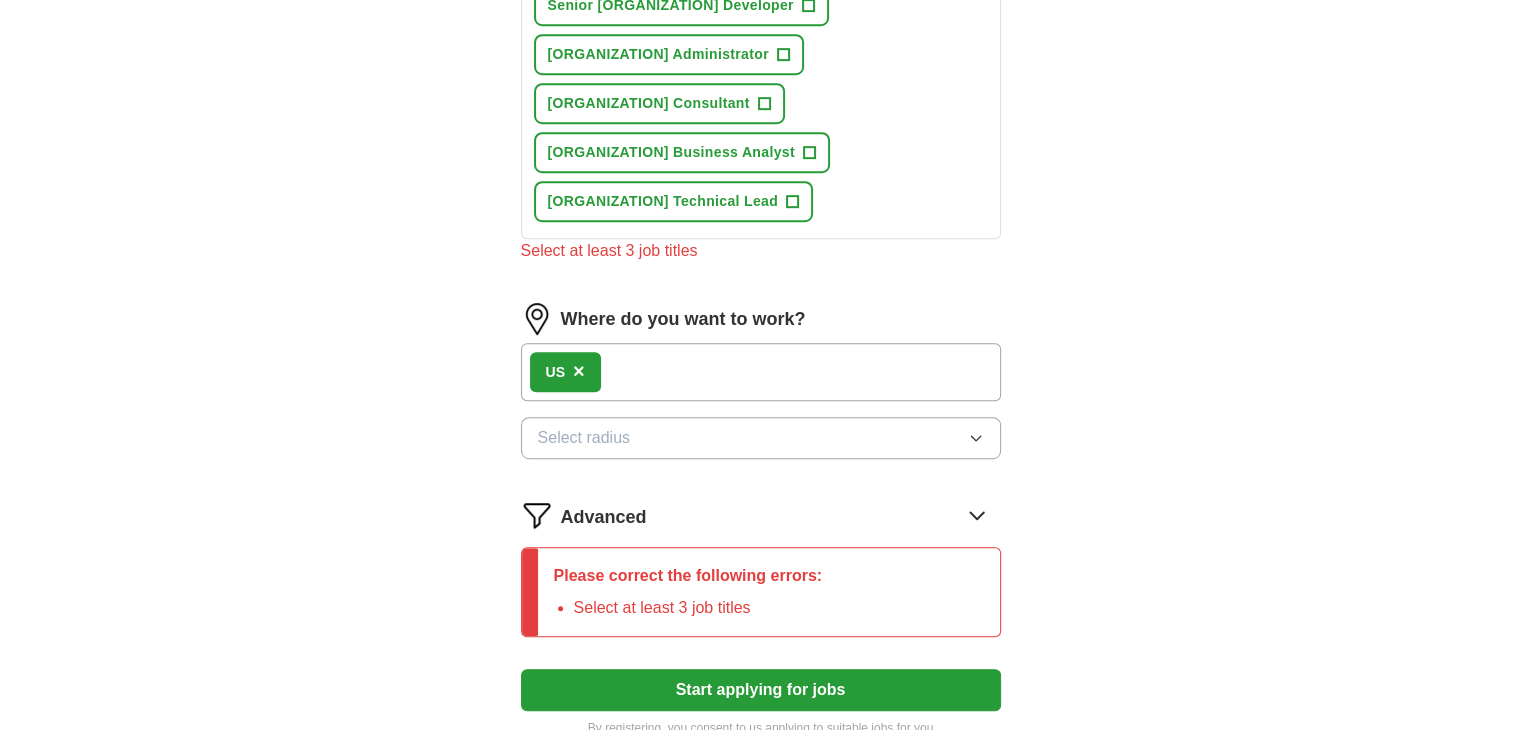 click 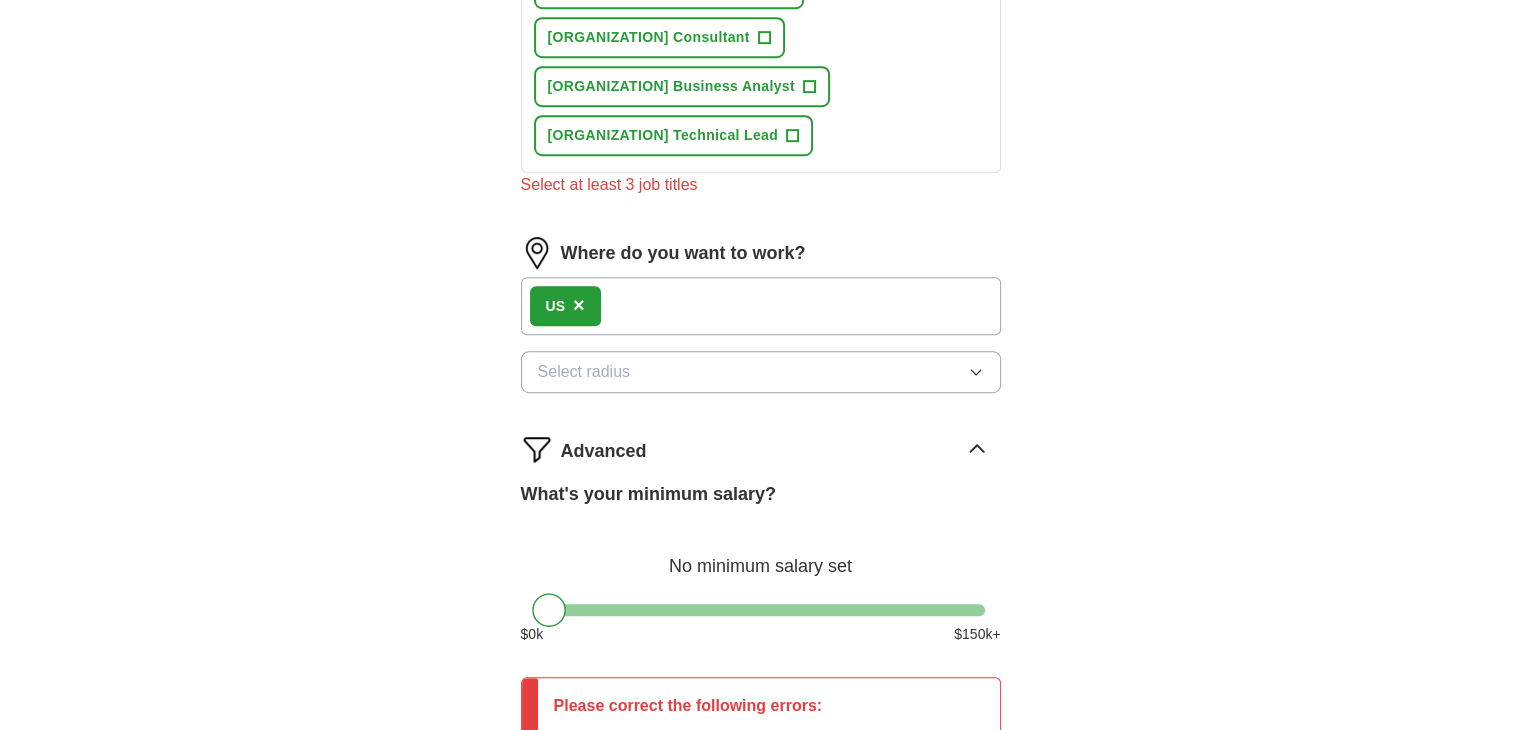 scroll, scrollTop: 1214, scrollLeft: 0, axis: vertical 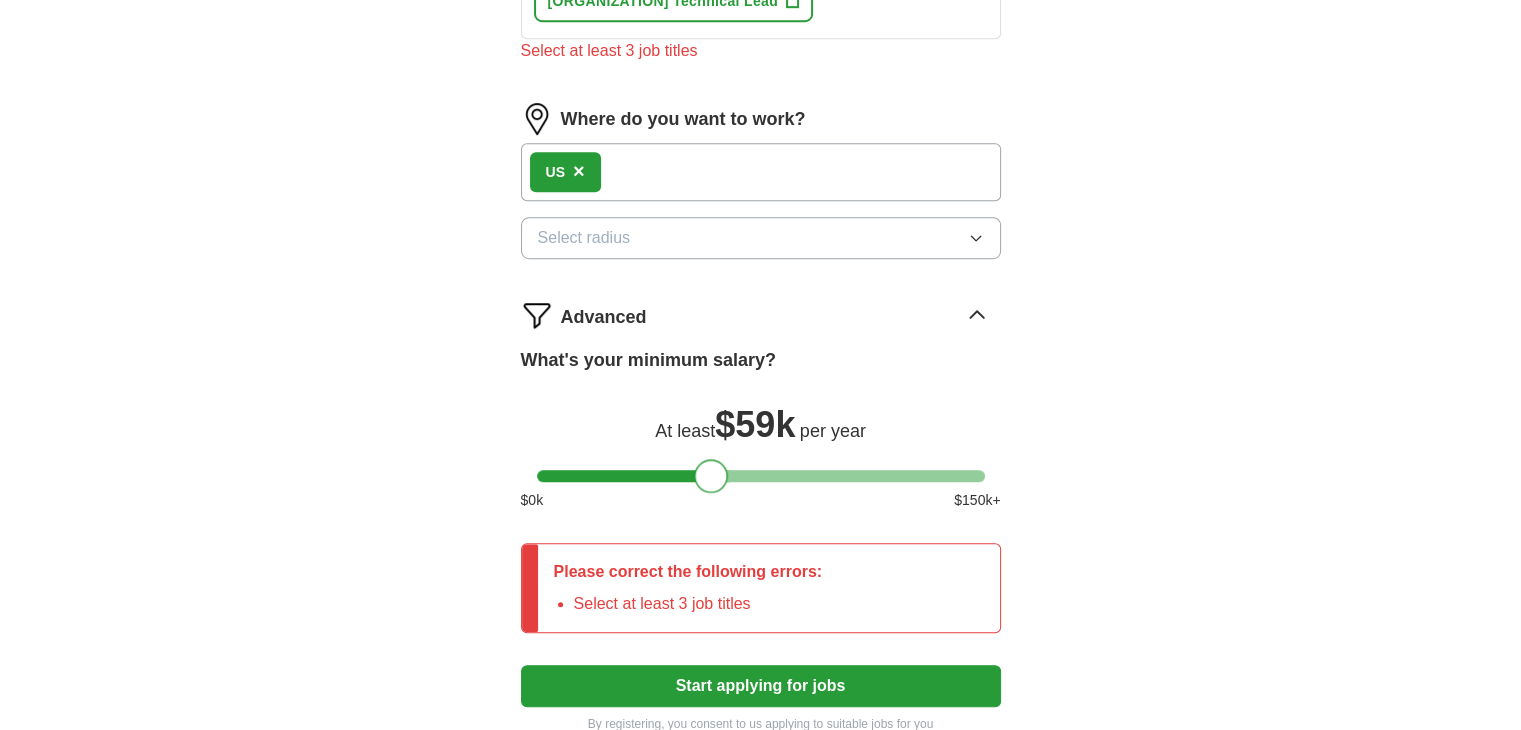 click at bounding box center [761, 476] 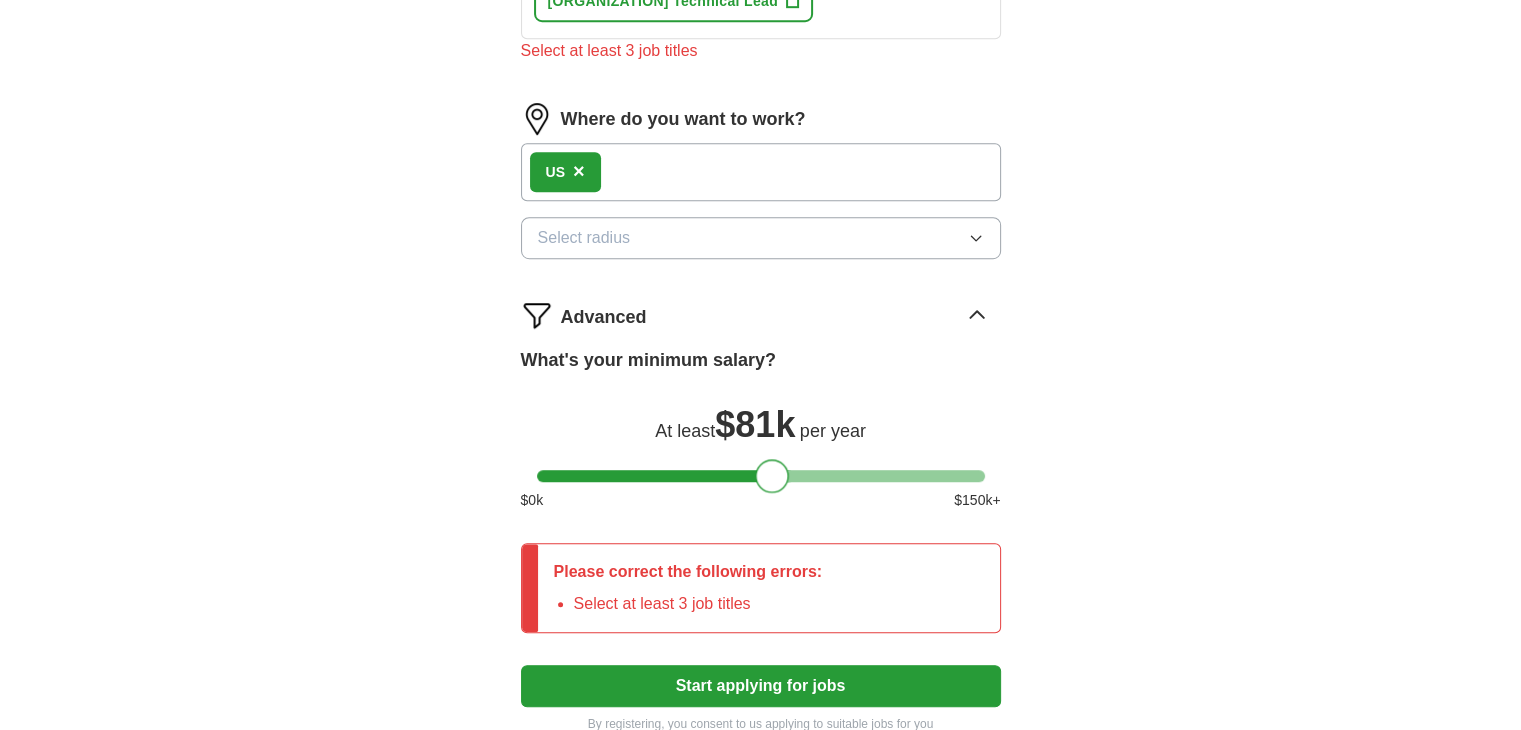 click at bounding box center [761, 476] 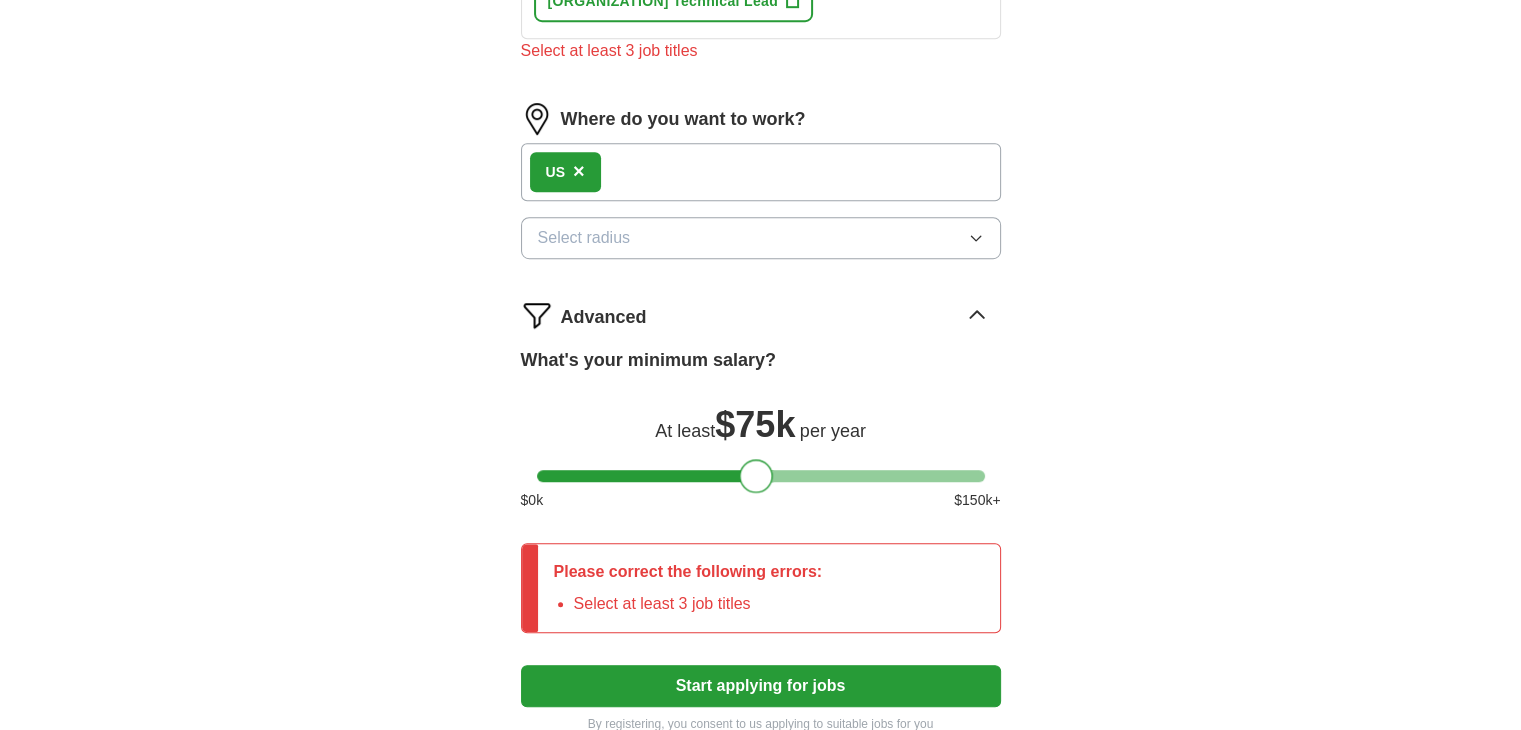 click at bounding box center (756, 476) 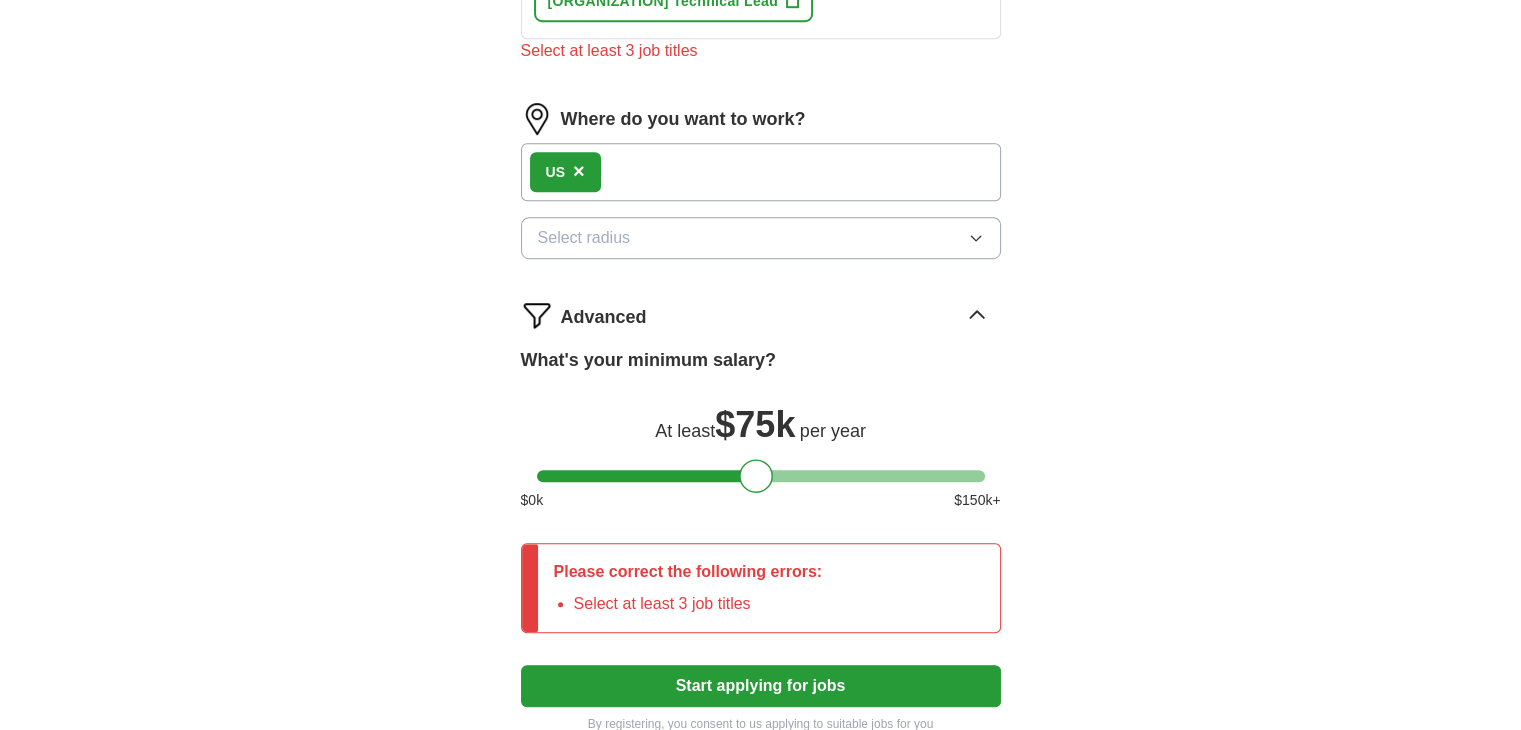 click on "Start applying for jobs" at bounding box center [761, 686] 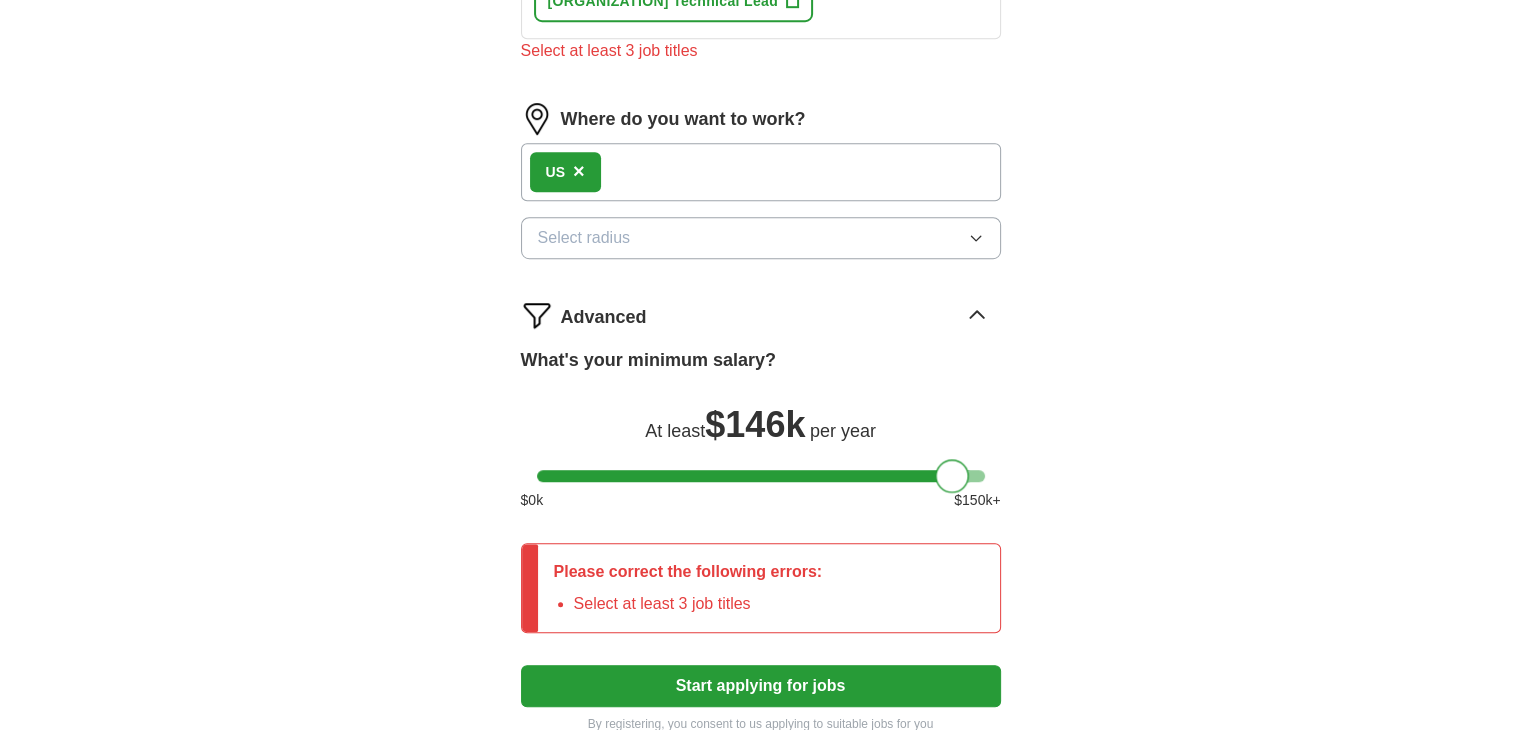 click at bounding box center (761, 476) 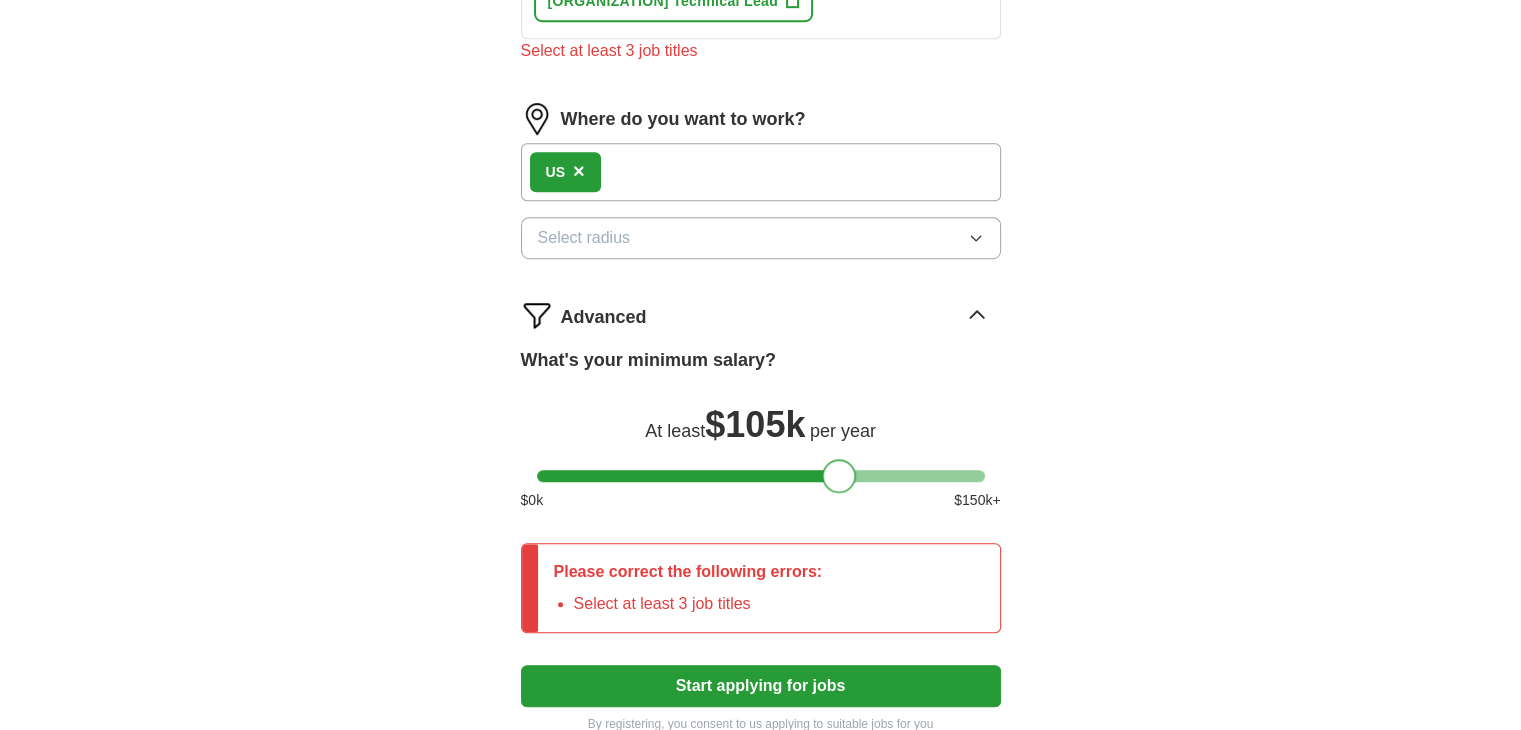 drag, startPoint x: 954, startPoint y: 364, endPoint x: 840, endPoint y: 374, distance: 114.43776 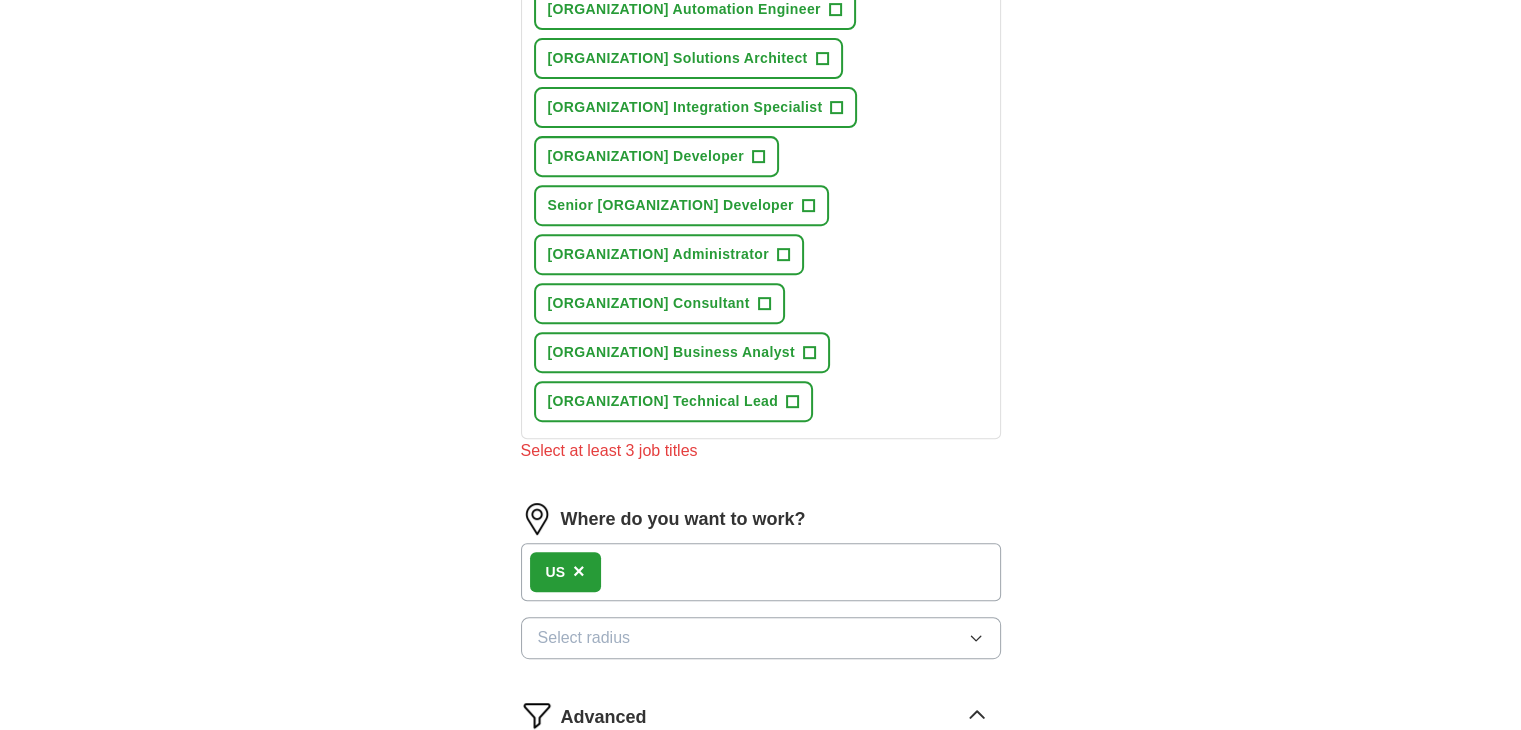 scroll, scrollTop: 614, scrollLeft: 0, axis: vertical 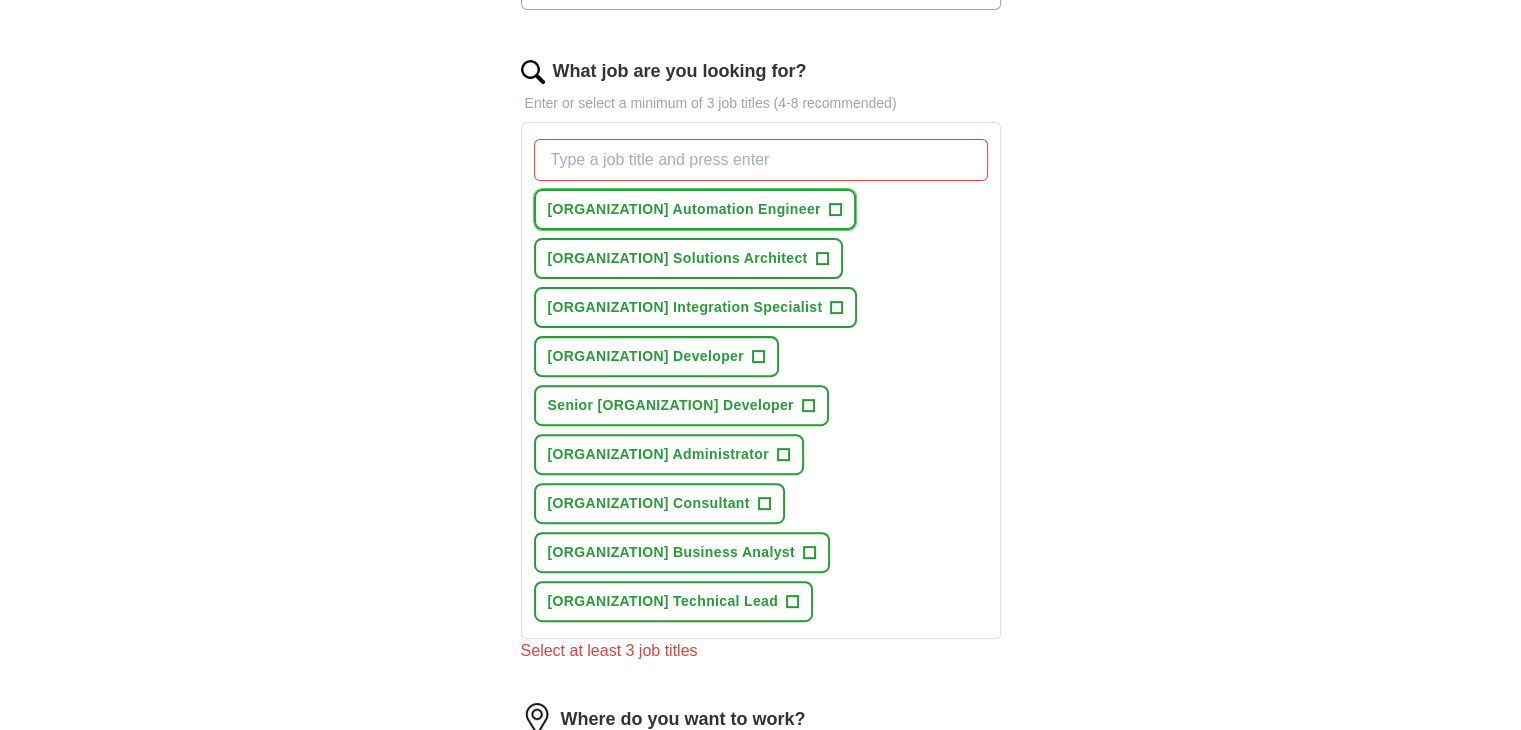 click on "+" at bounding box center [835, 210] 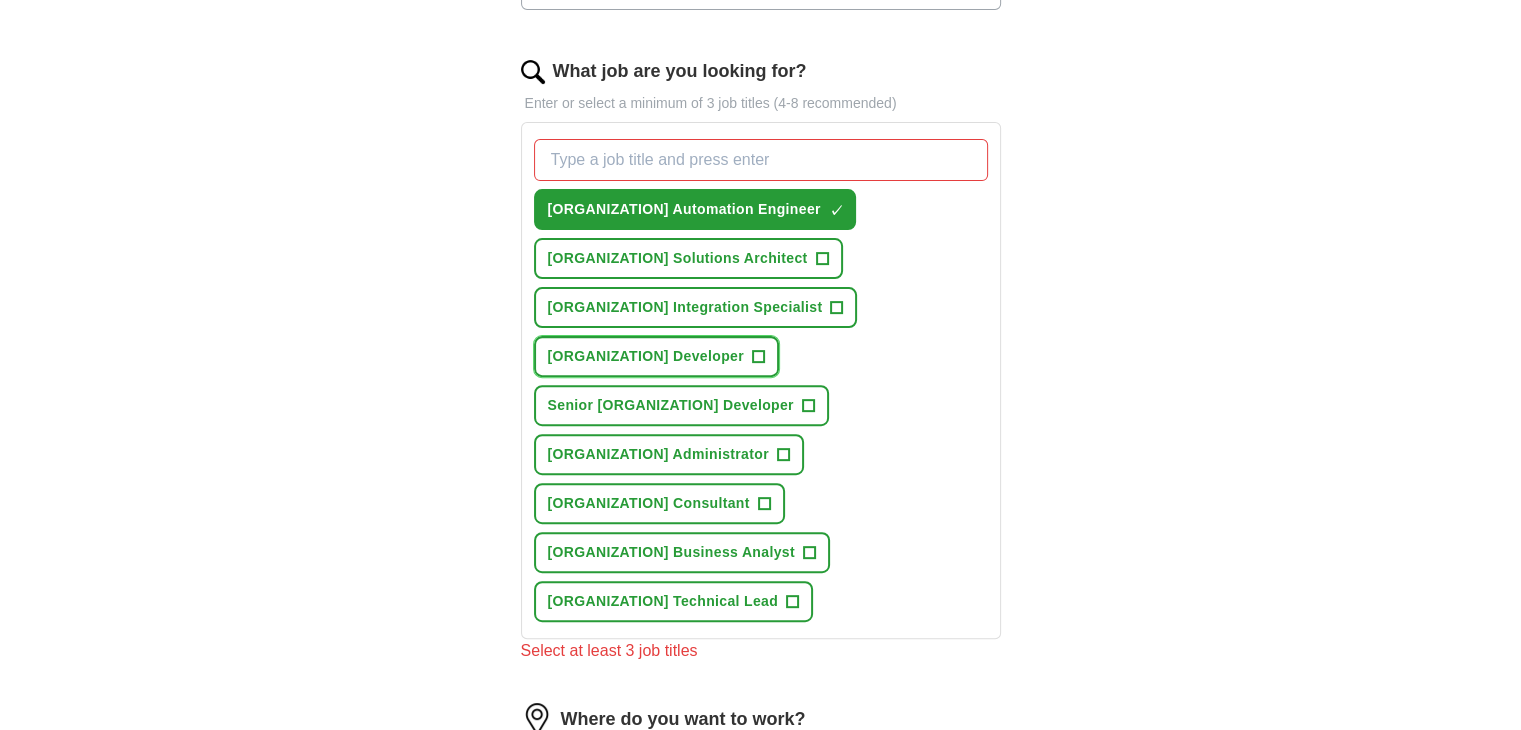 click on "+" at bounding box center (758, 357) 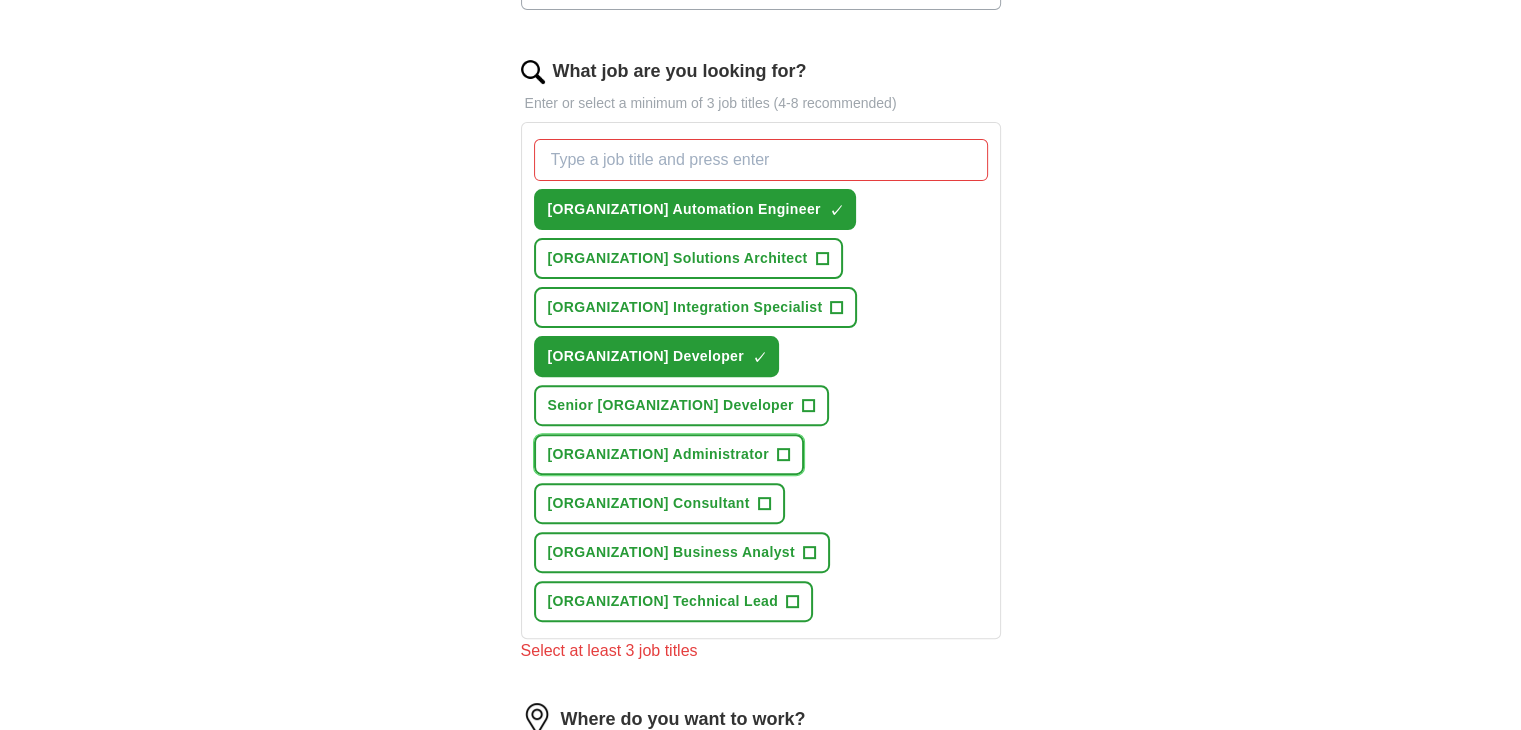 click on "+" at bounding box center (783, 454) 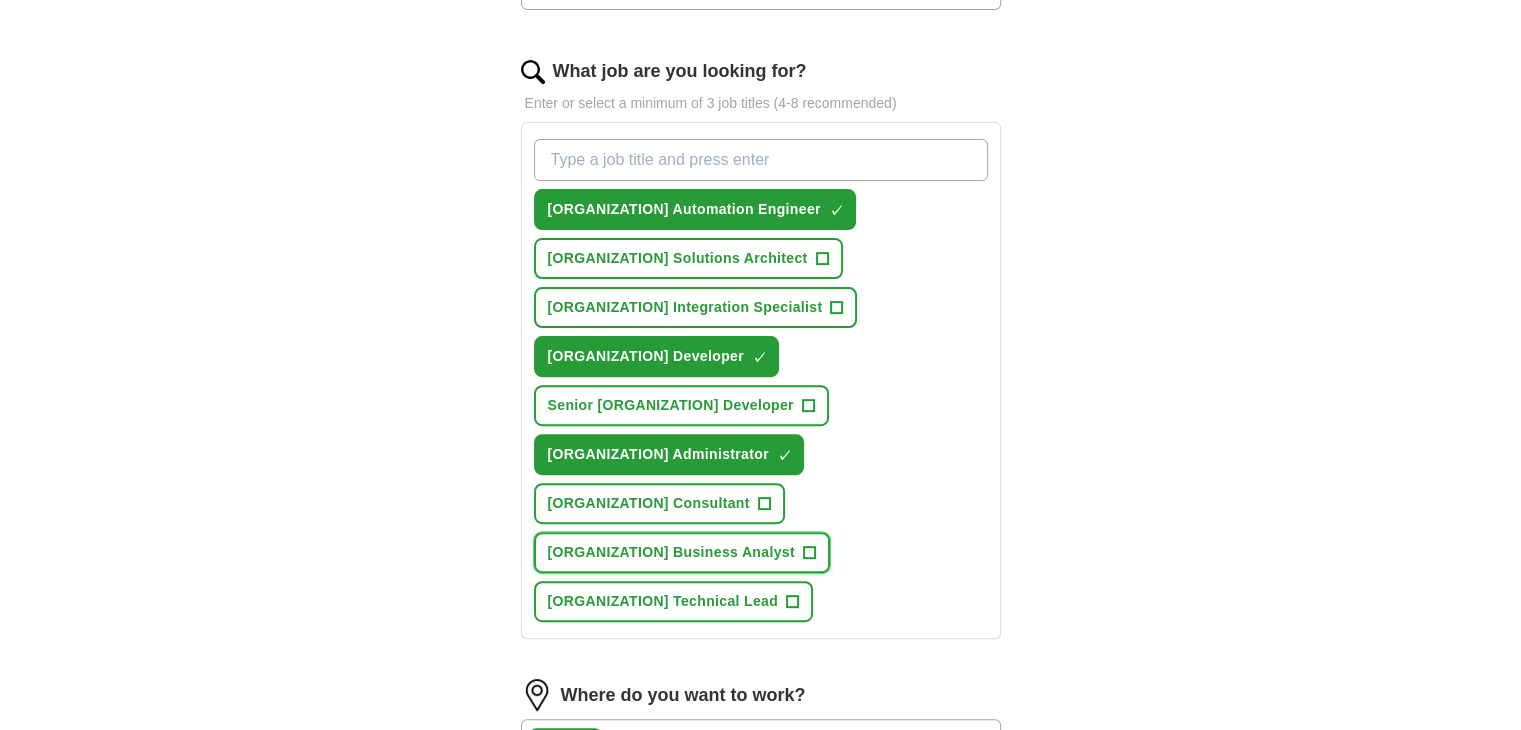 click on "+" at bounding box center [809, 553] 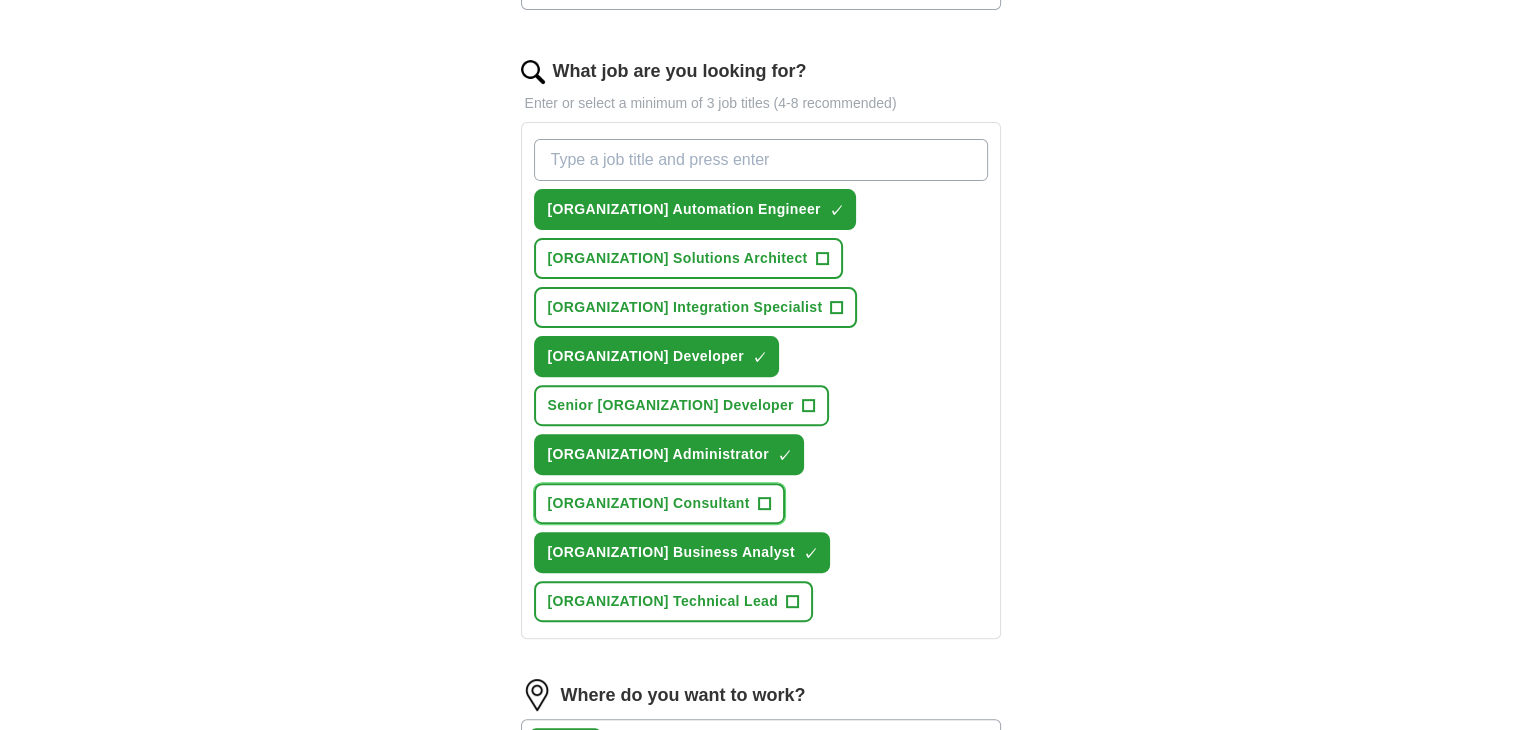 click on "+" at bounding box center (764, 504) 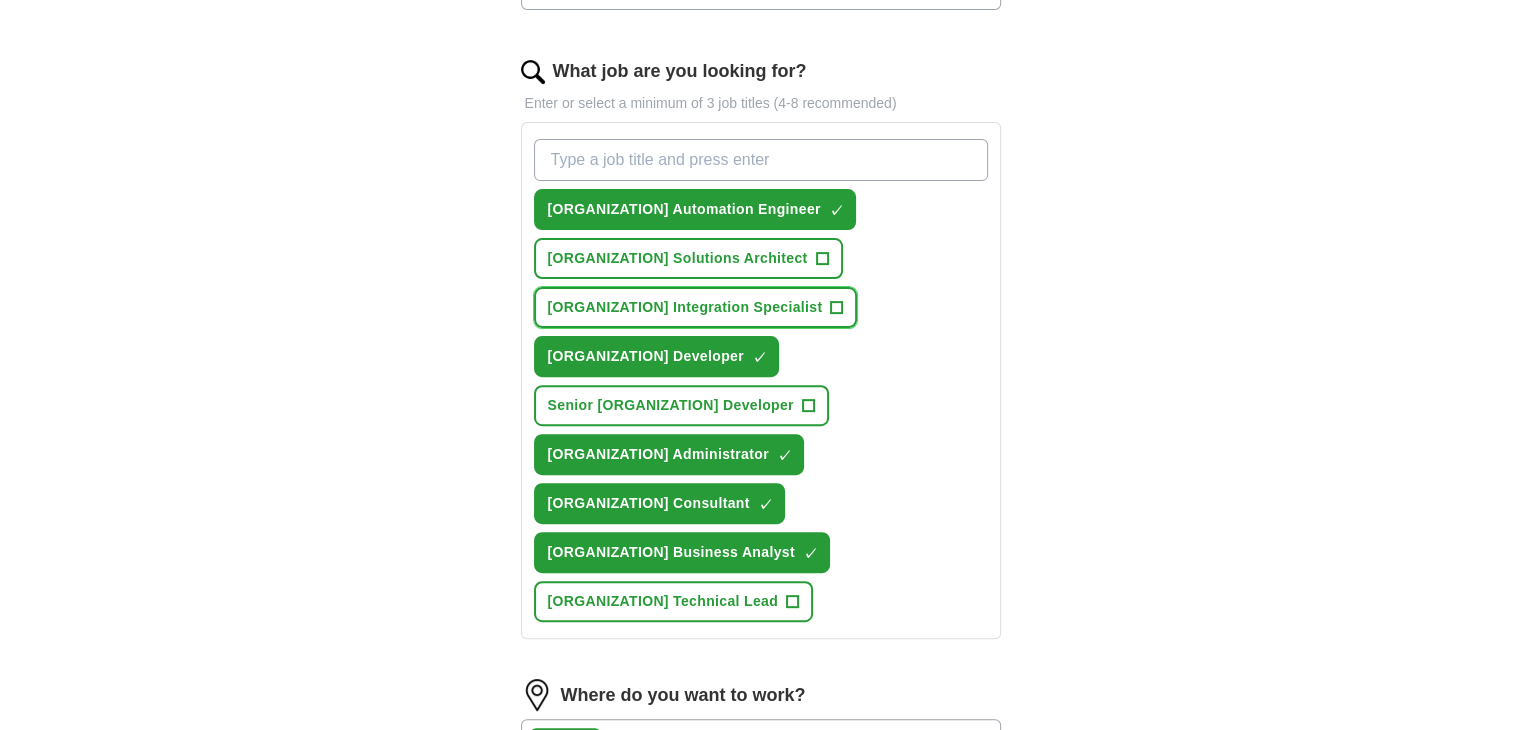 click on "+" at bounding box center (837, 308) 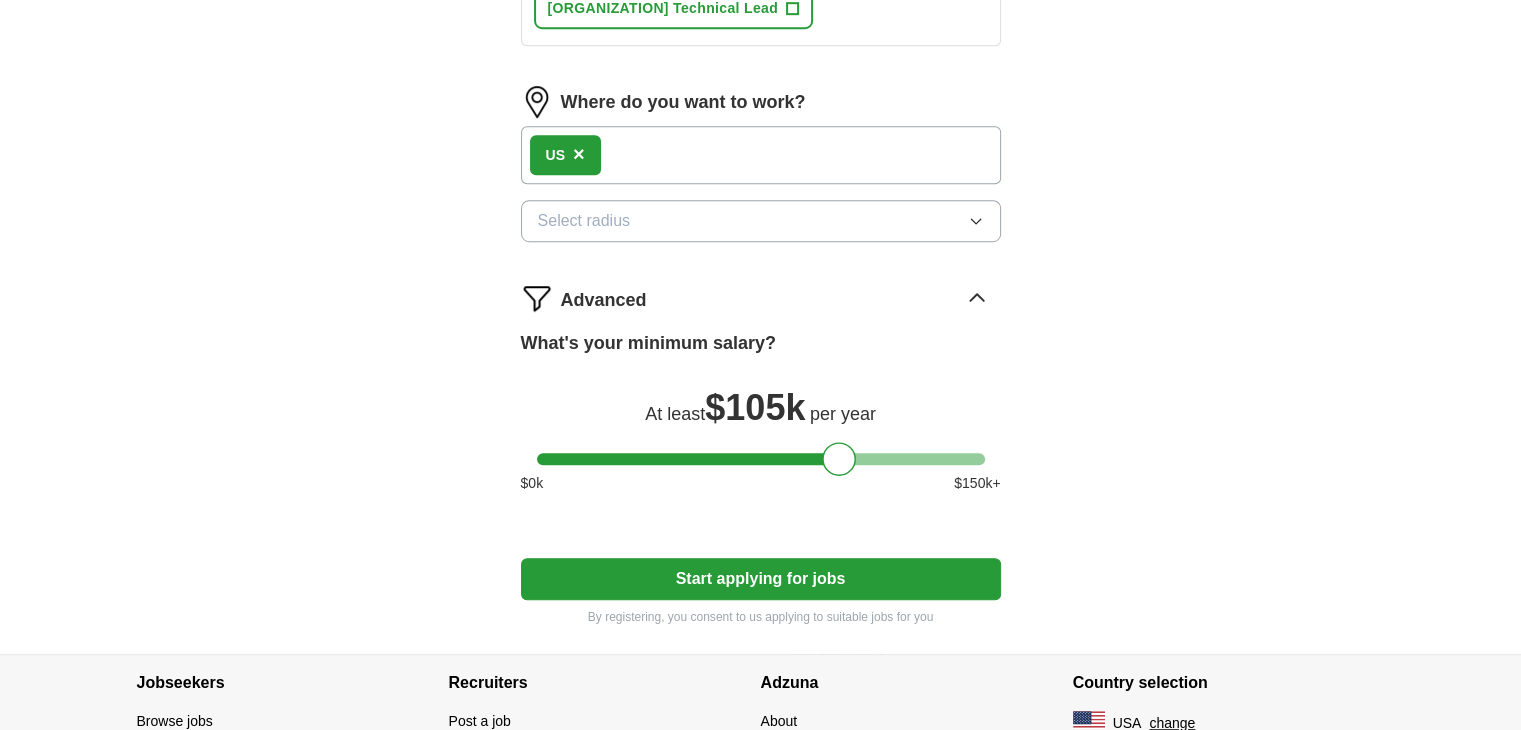 scroll, scrollTop: 1214, scrollLeft: 0, axis: vertical 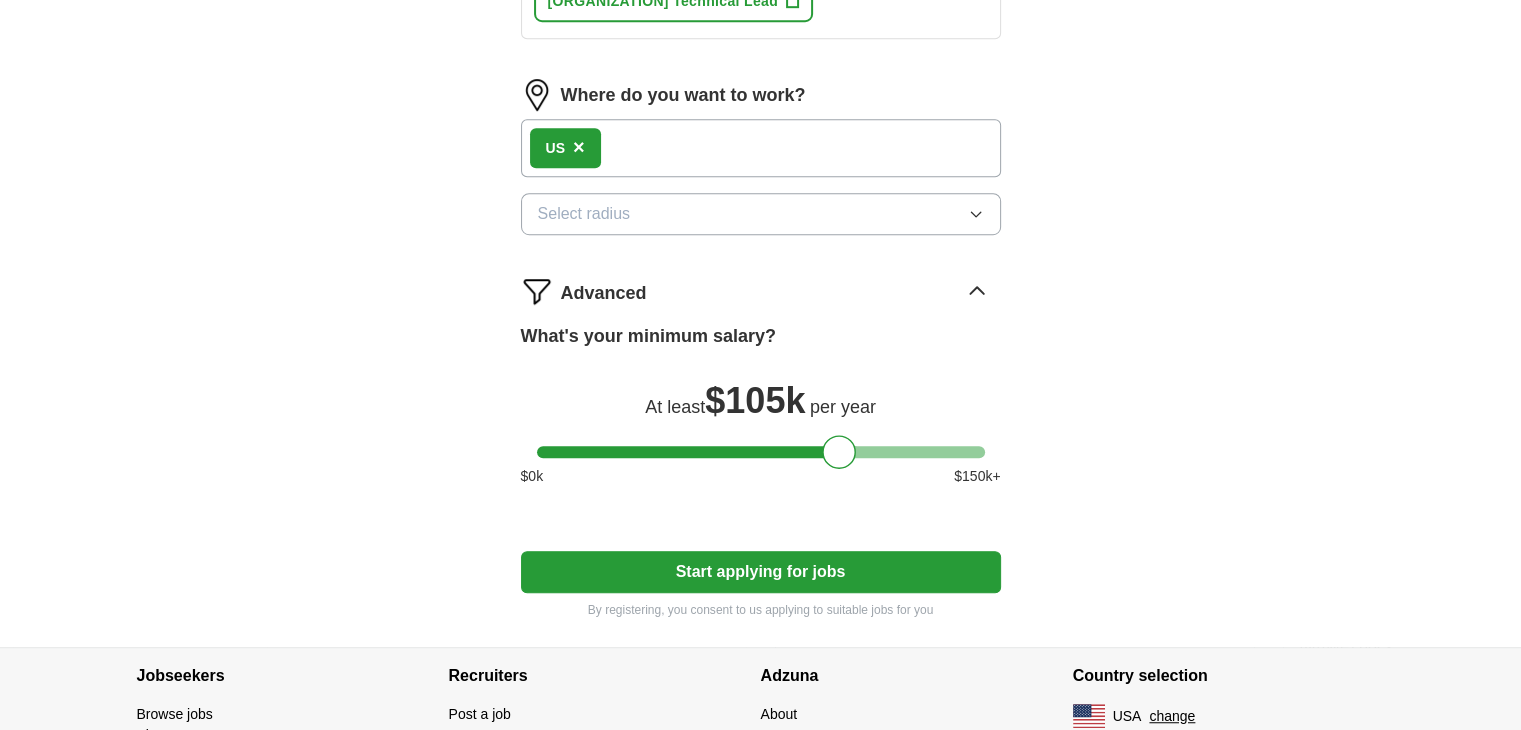 click on "Start applying for jobs" at bounding box center (761, 572) 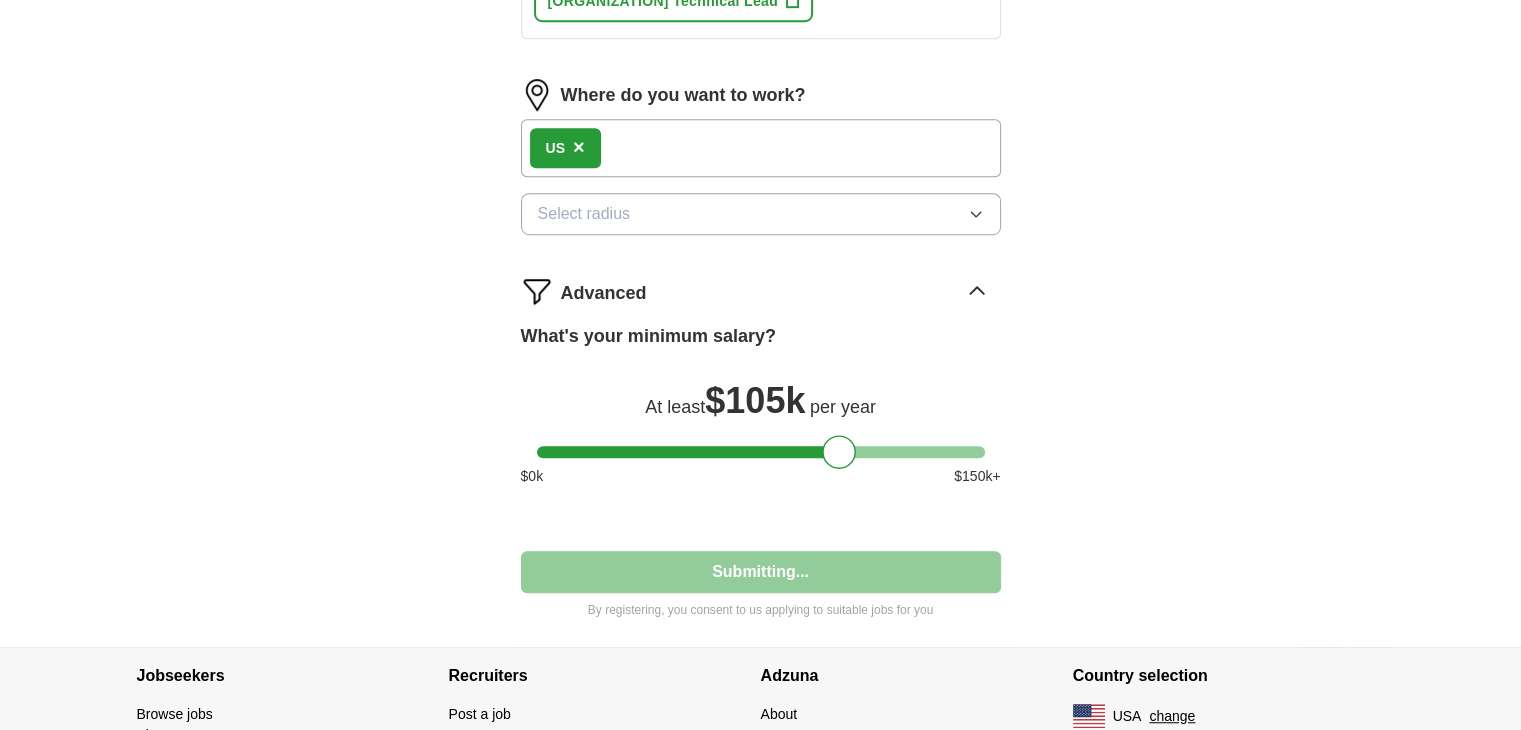 select on "**" 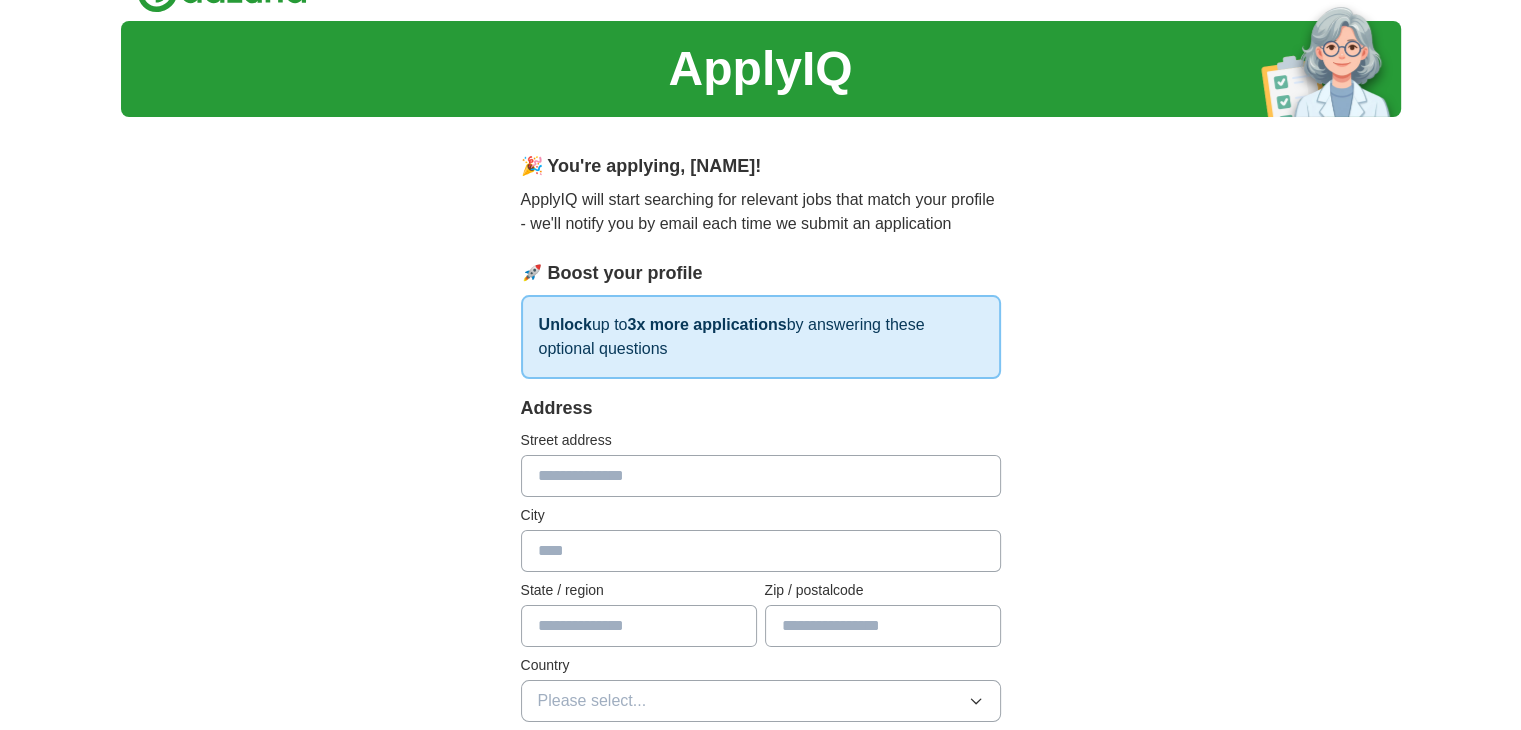 scroll, scrollTop: 0, scrollLeft: 0, axis: both 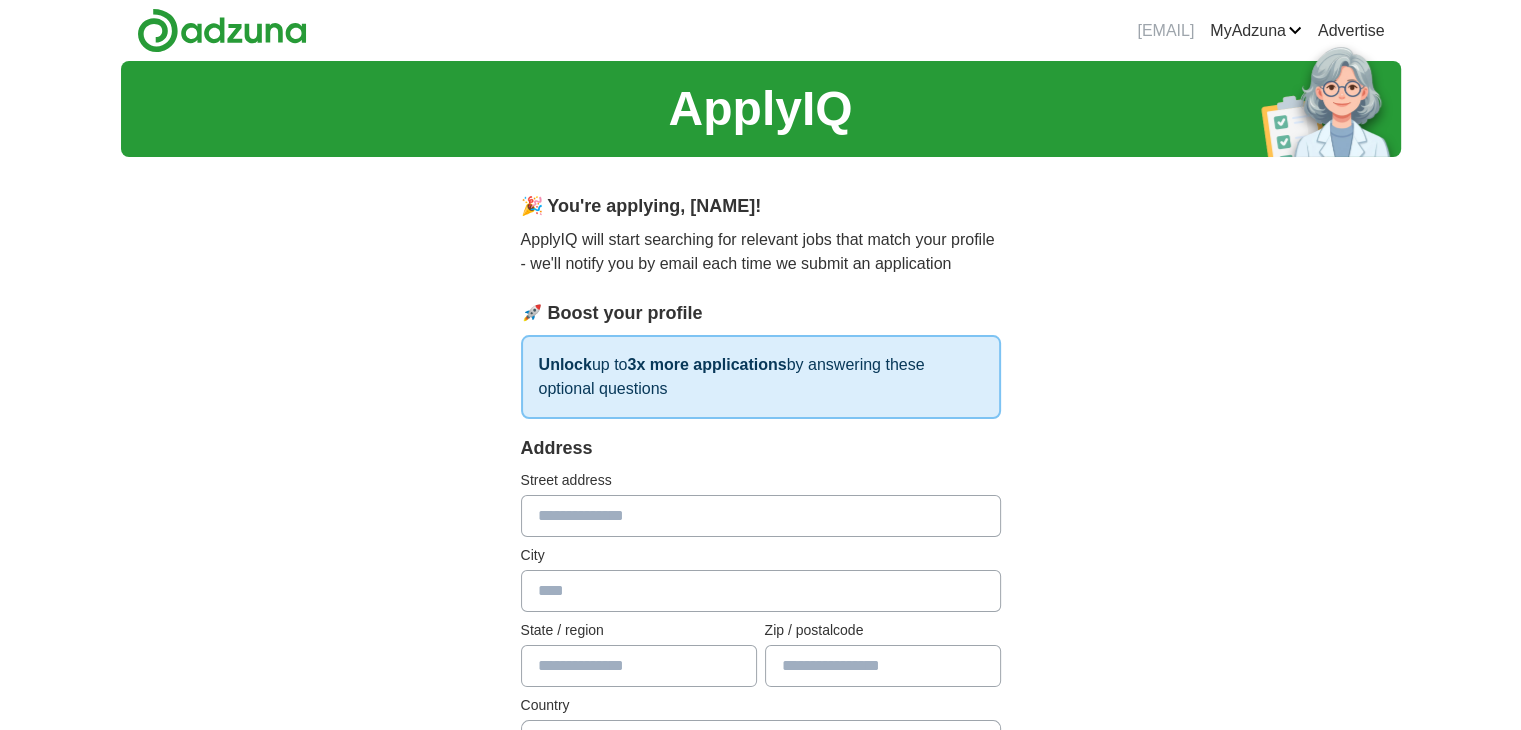 click at bounding box center (761, 516) 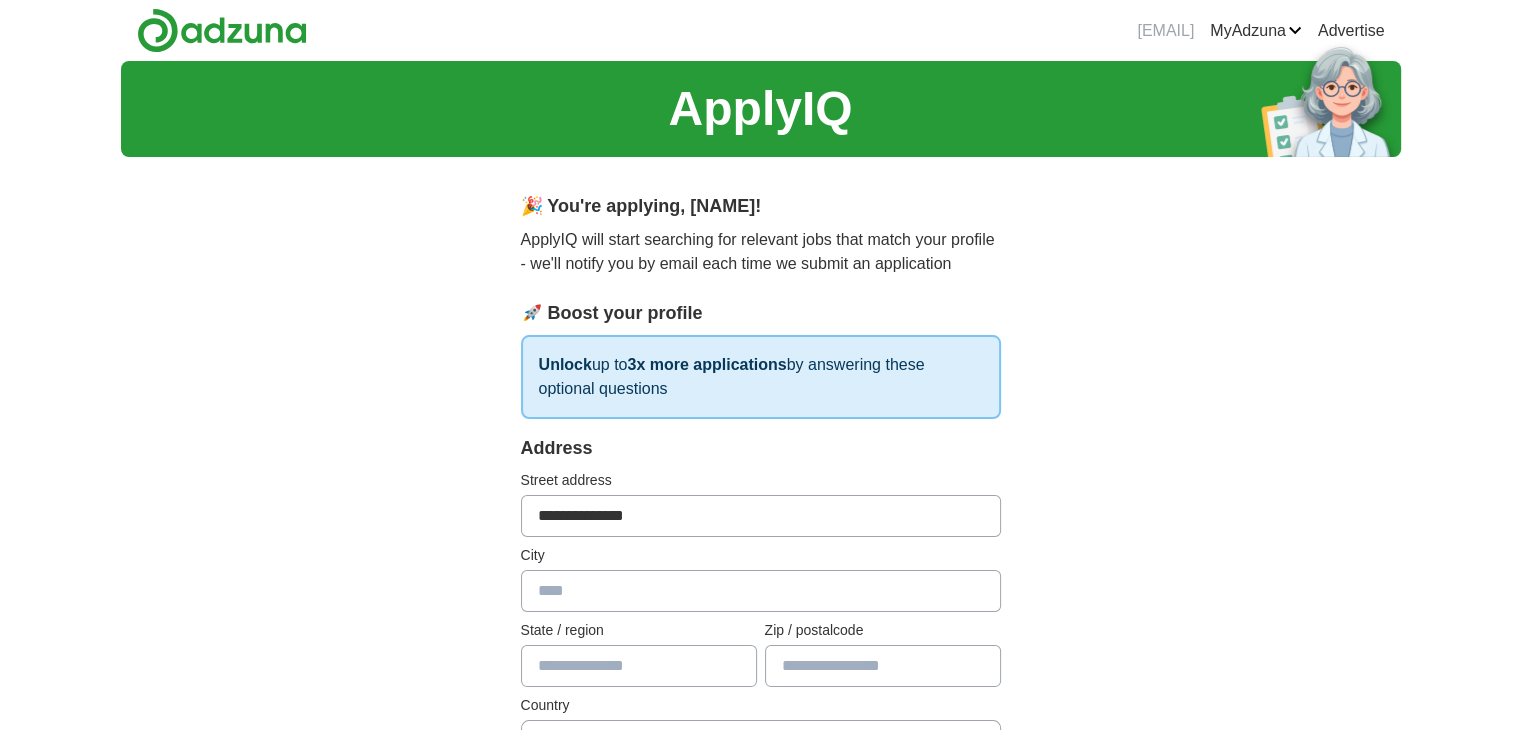 type on "**********" 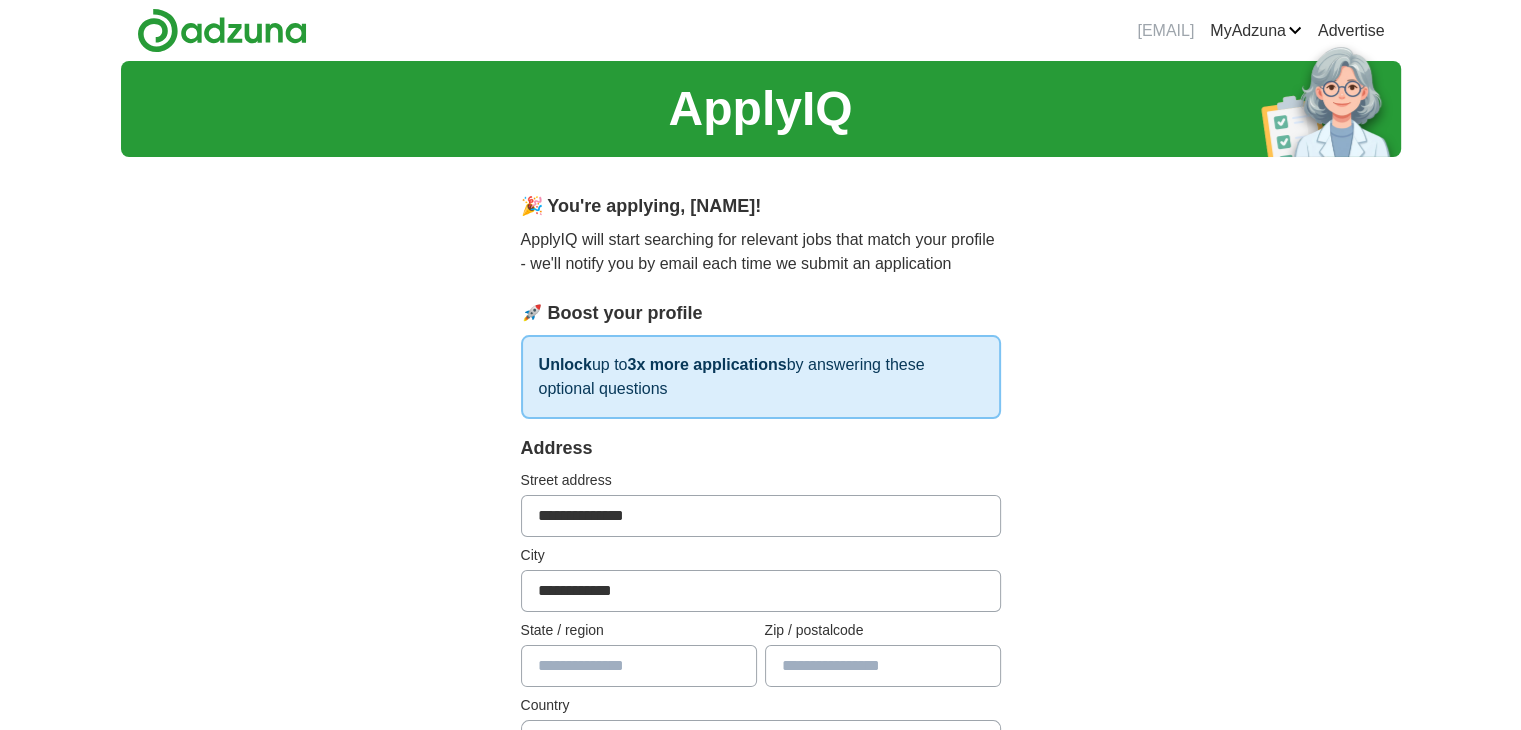 type on "*****" 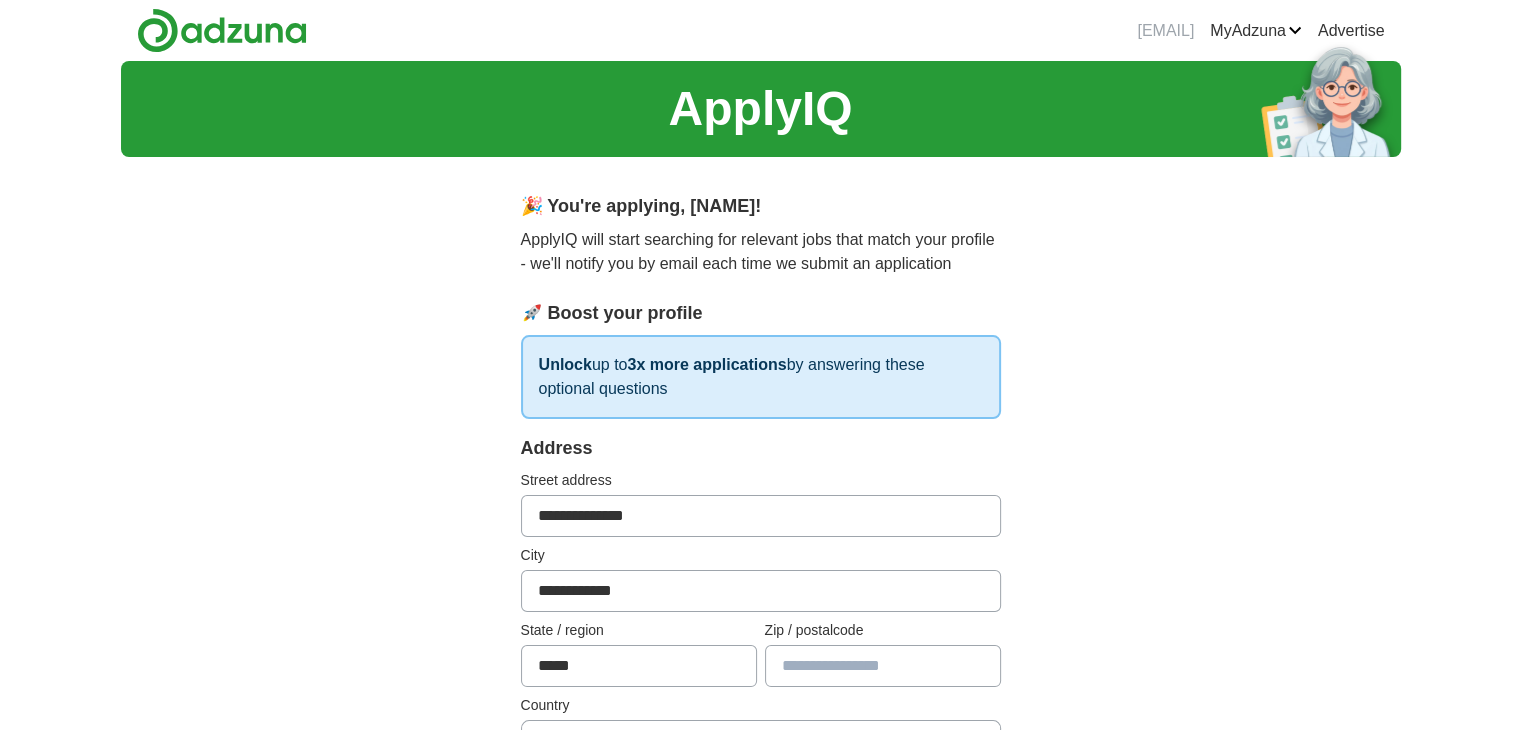type on "*****" 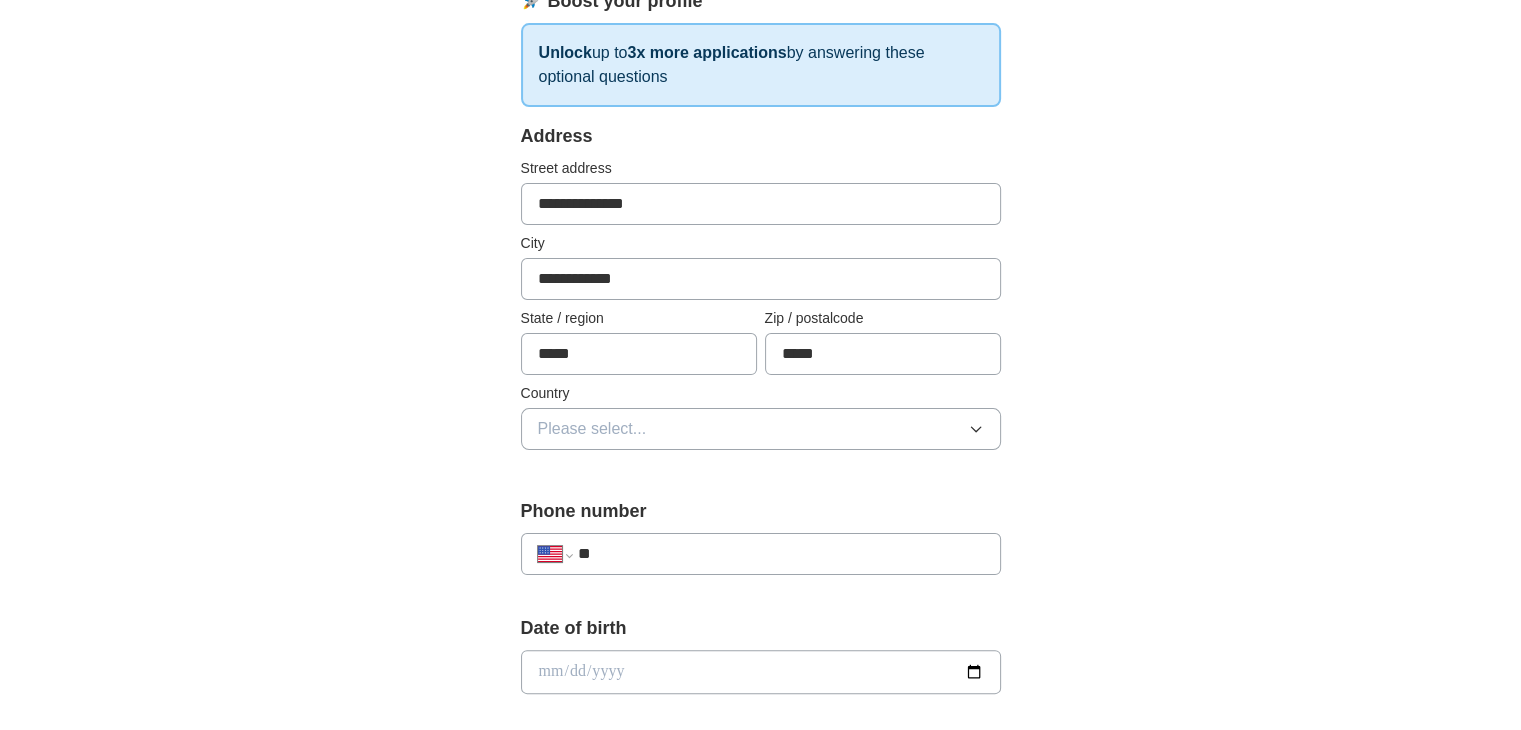 scroll, scrollTop: 400, scrollLeft: 0, axis: vertical 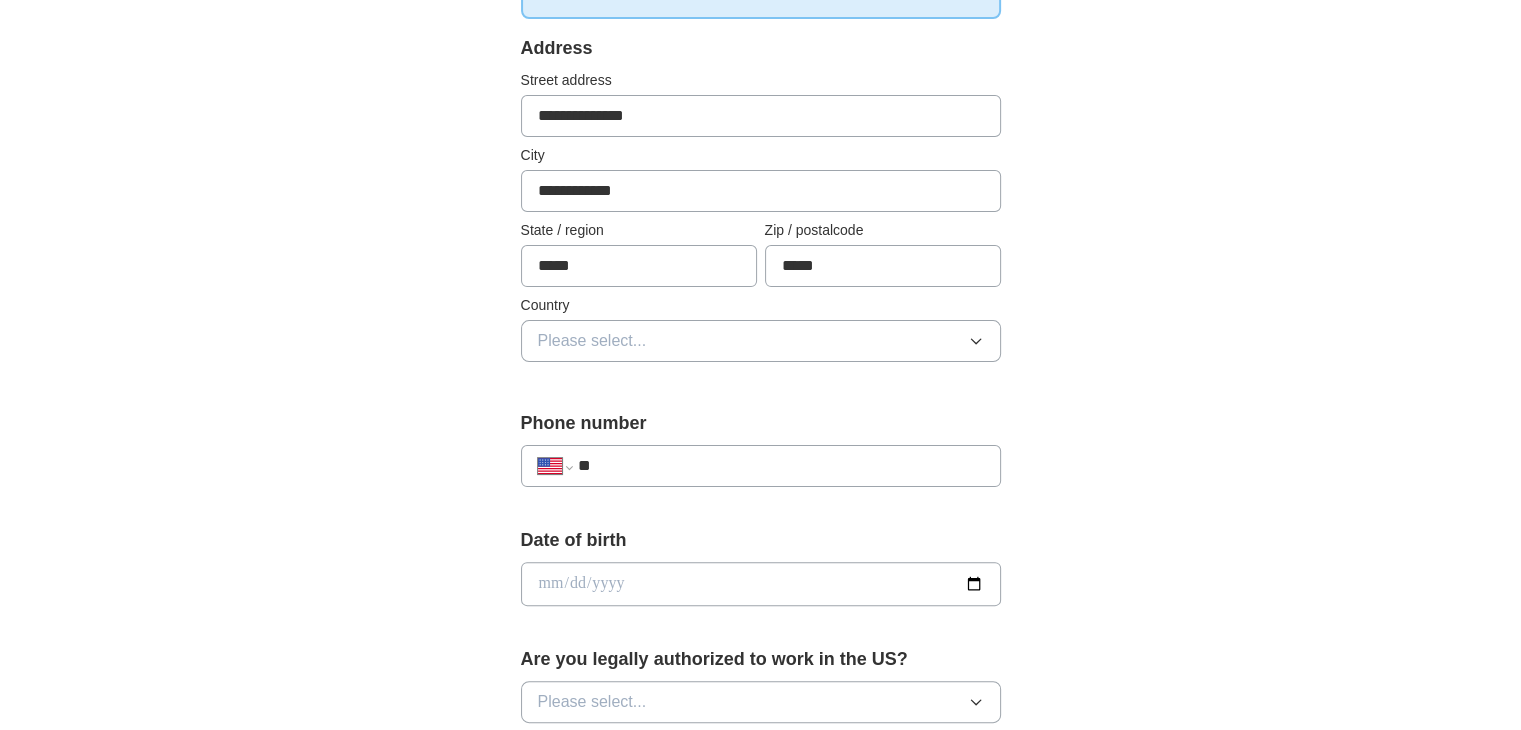 click on "**" at bounding box center [780, 466] 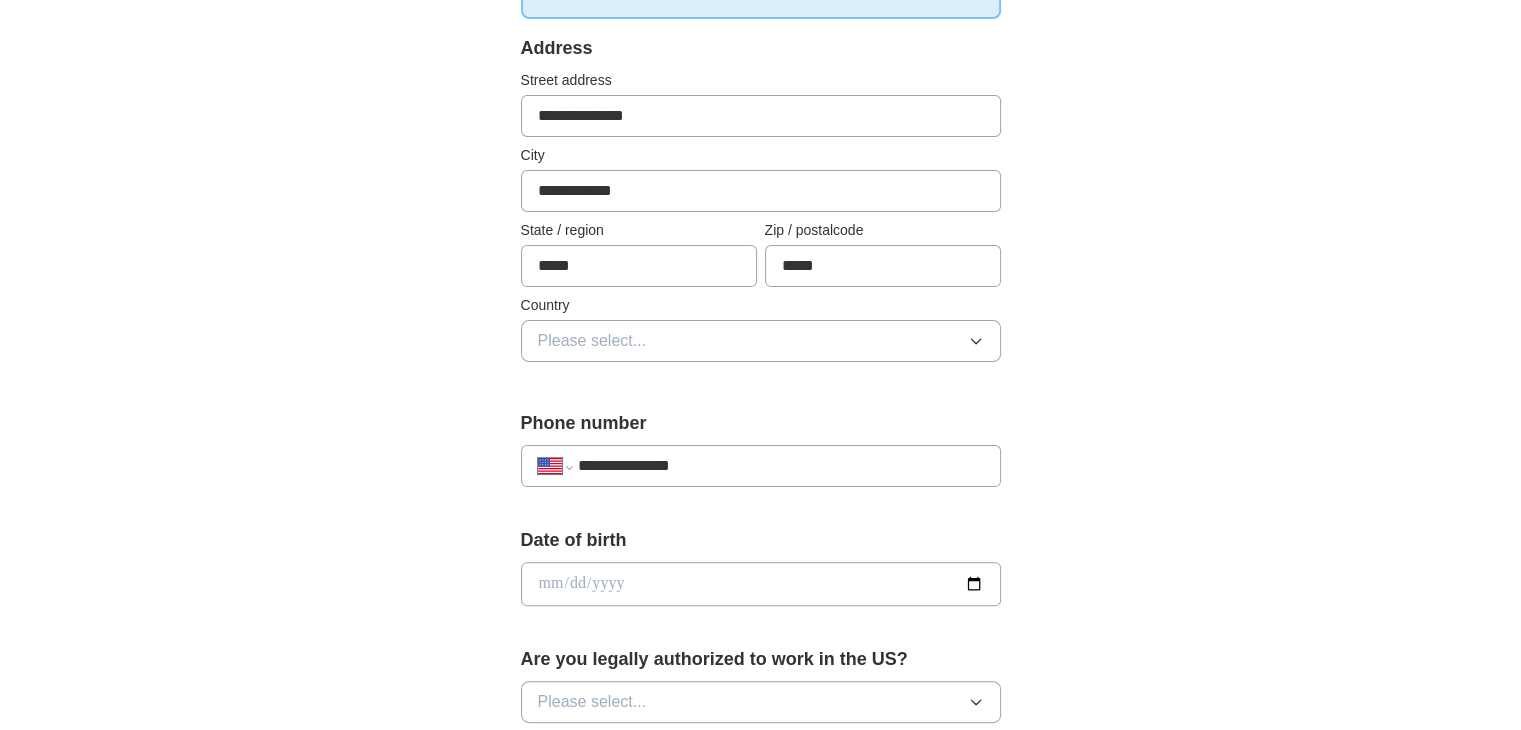 type on "**********" 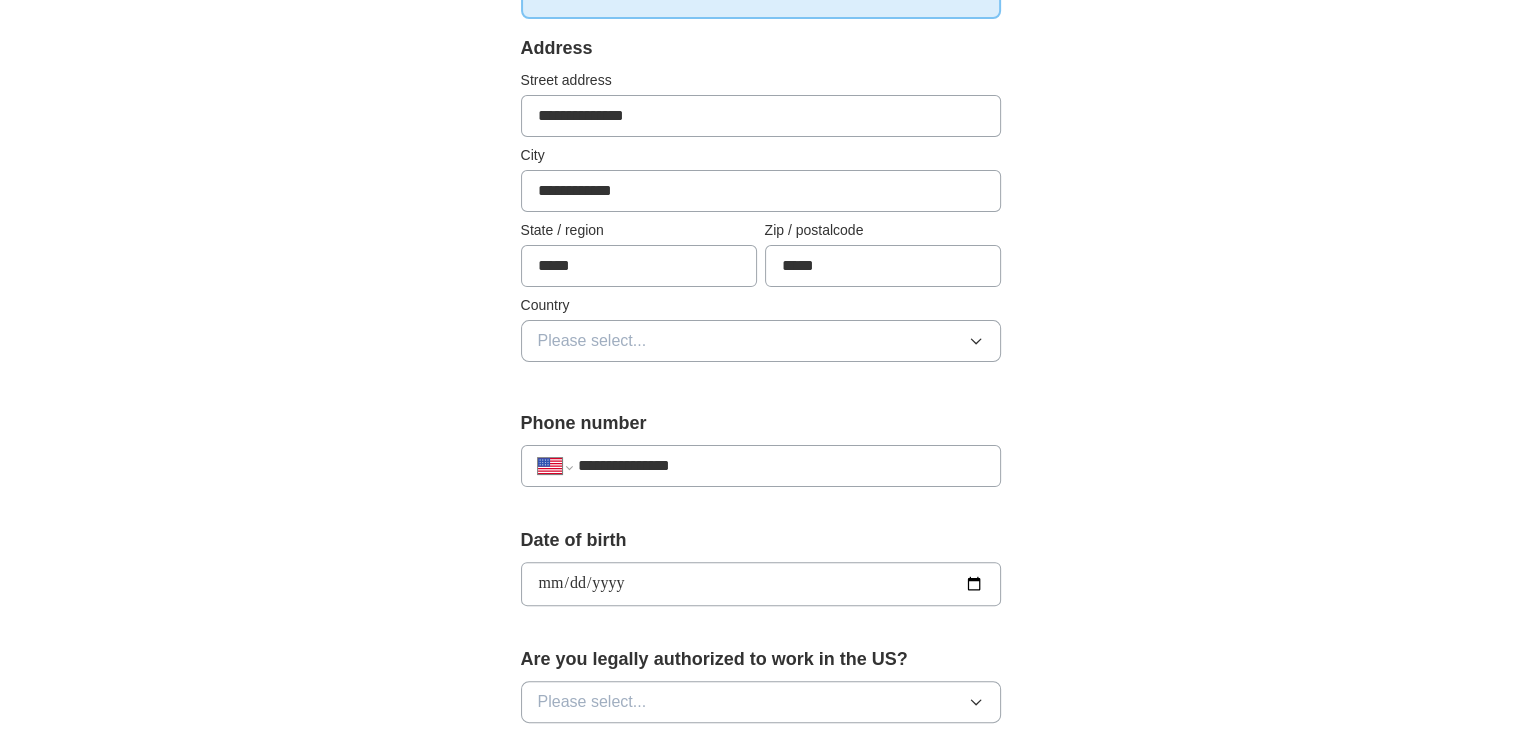 type on "**********" 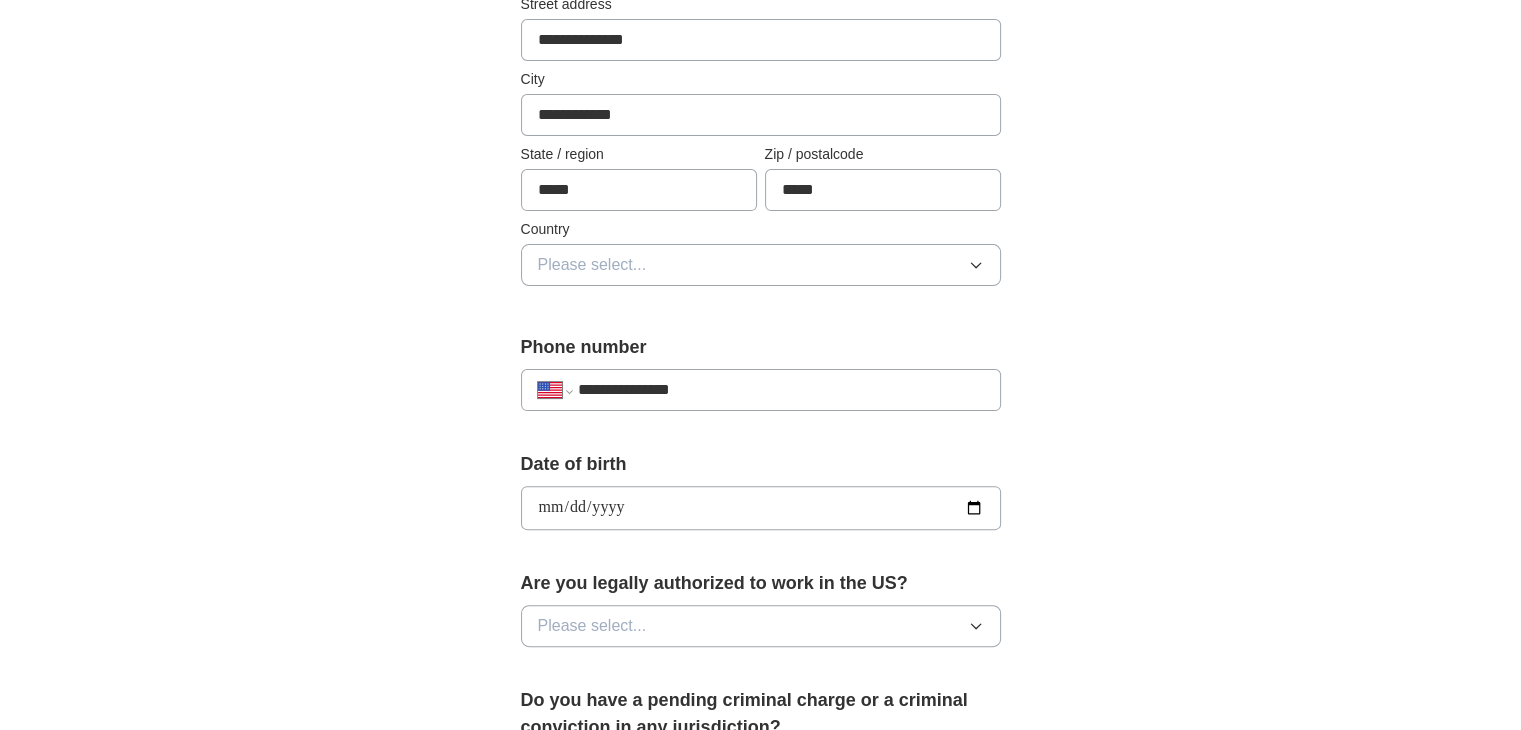 scroll, scrollTop: 600, scrollLeft: 0, axis: vertical 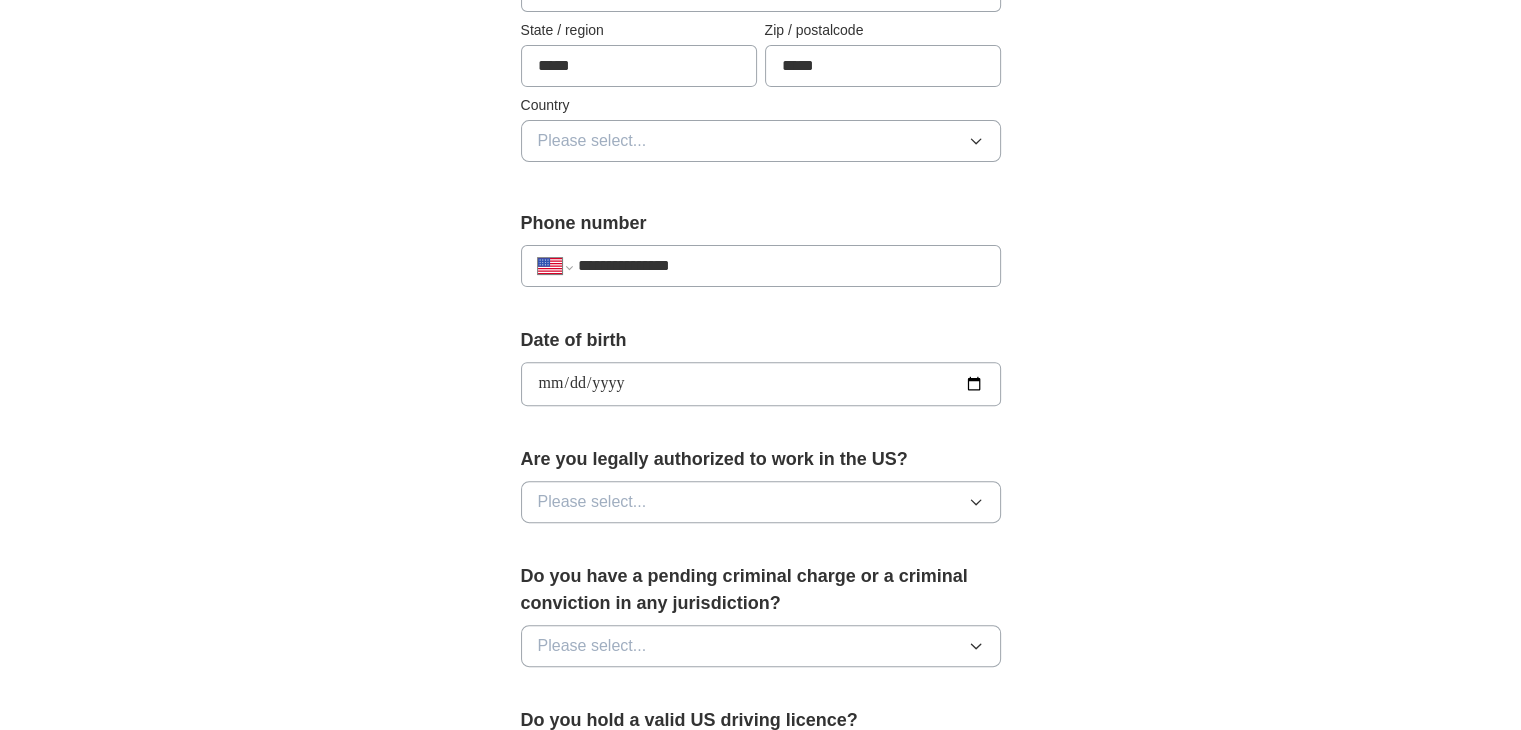 click on "Please select..." at bounding box center [761, 502] 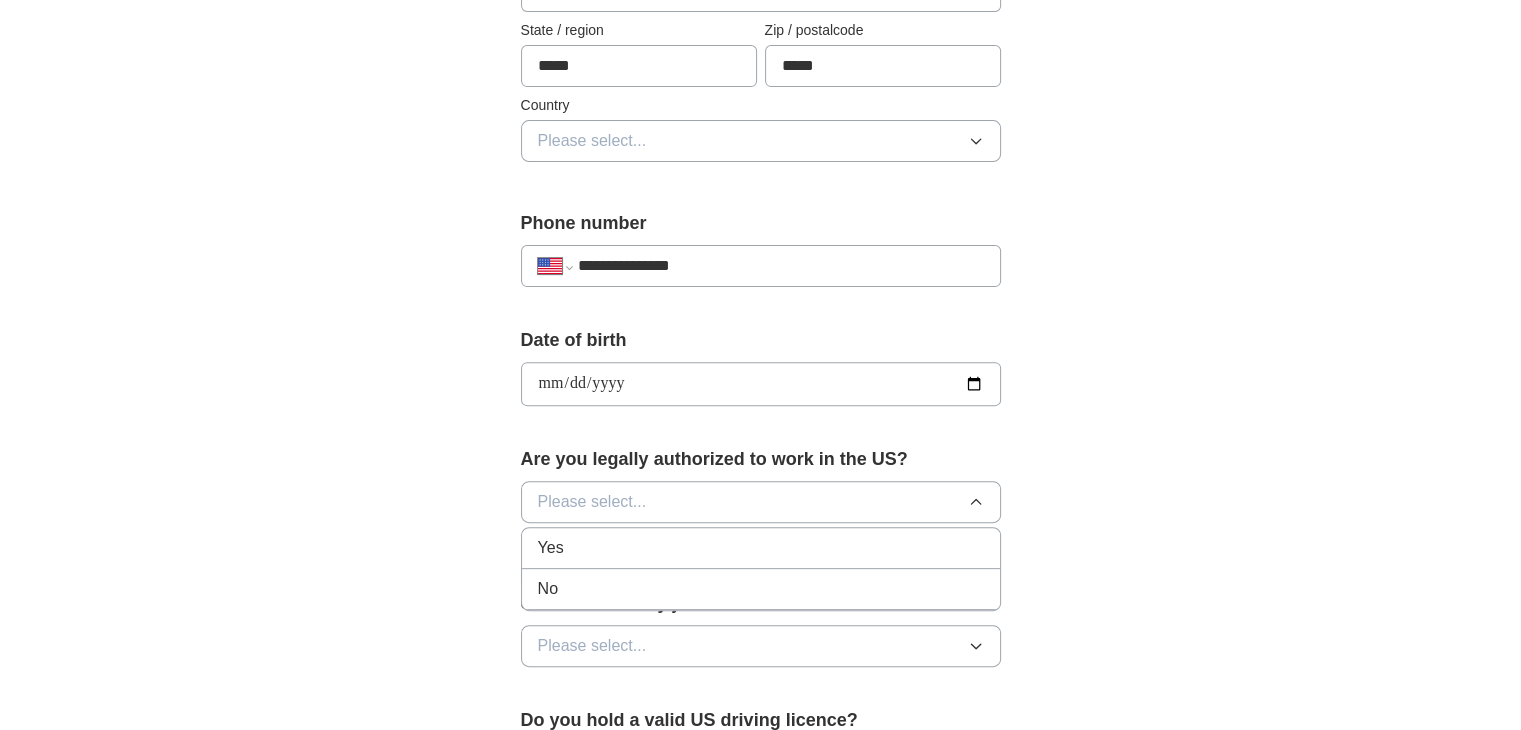 click on "Yes" at bounding box center (761, 548) 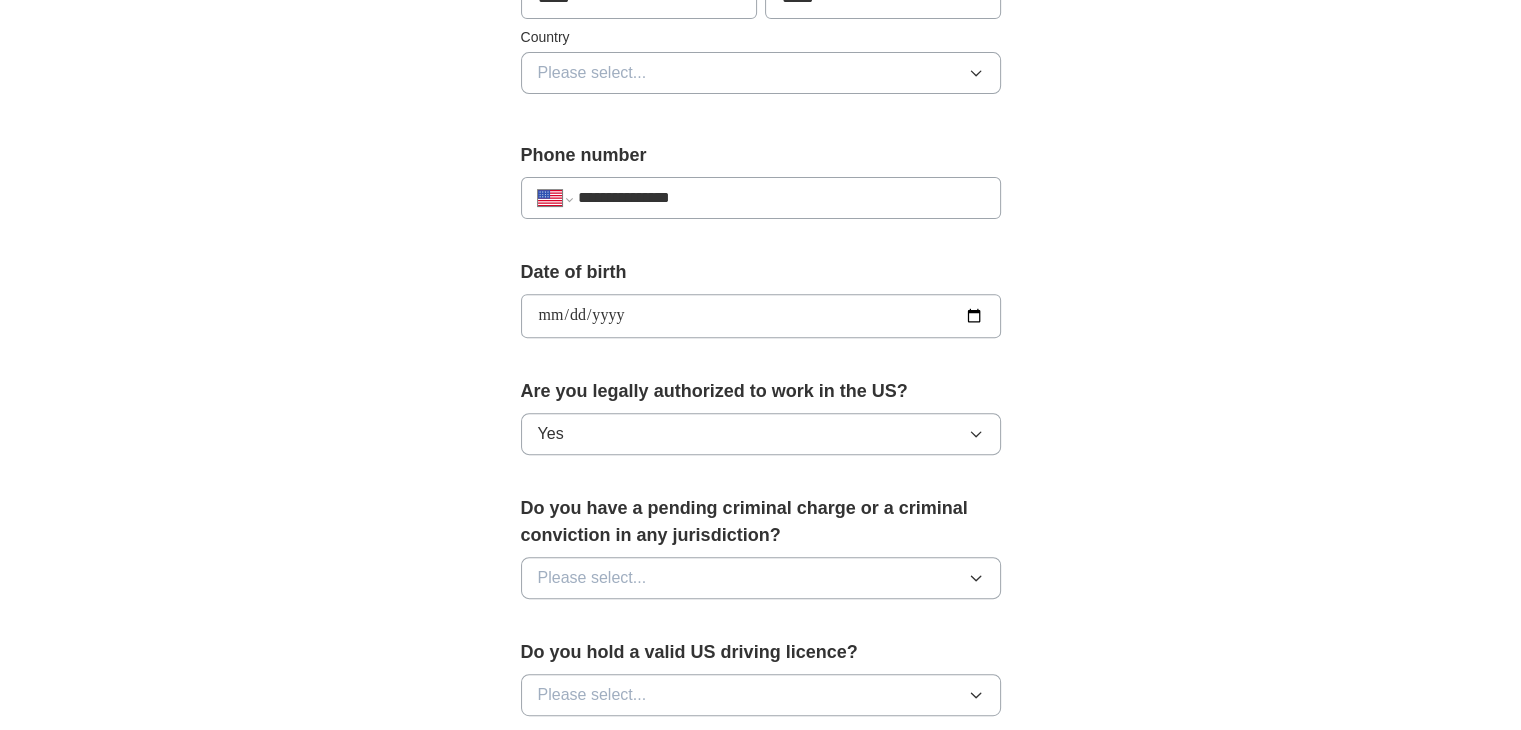 scroll, scrollTop: 700, scrollLeft: 0, axis: vertical 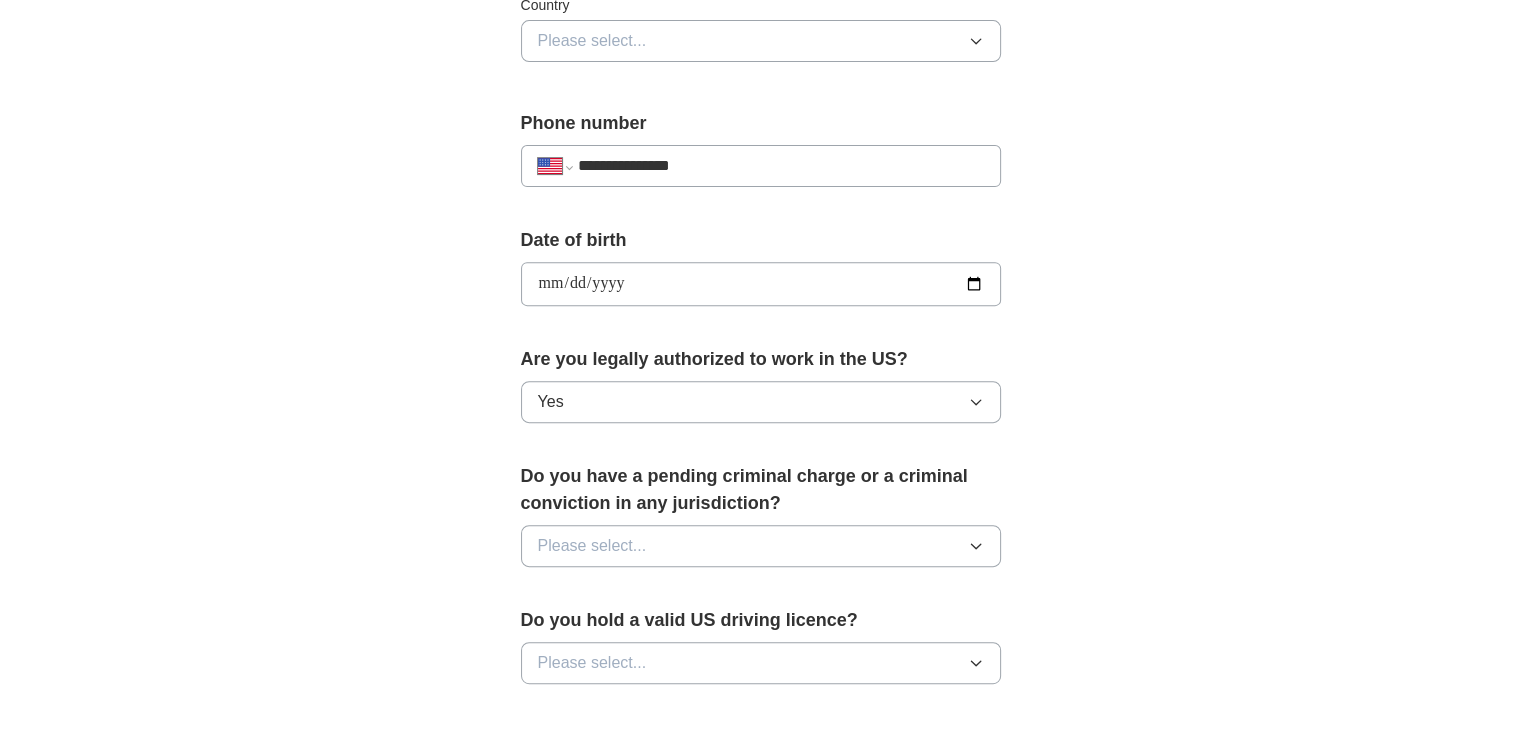 click on "Please select..." at bounding box center [592, 546] 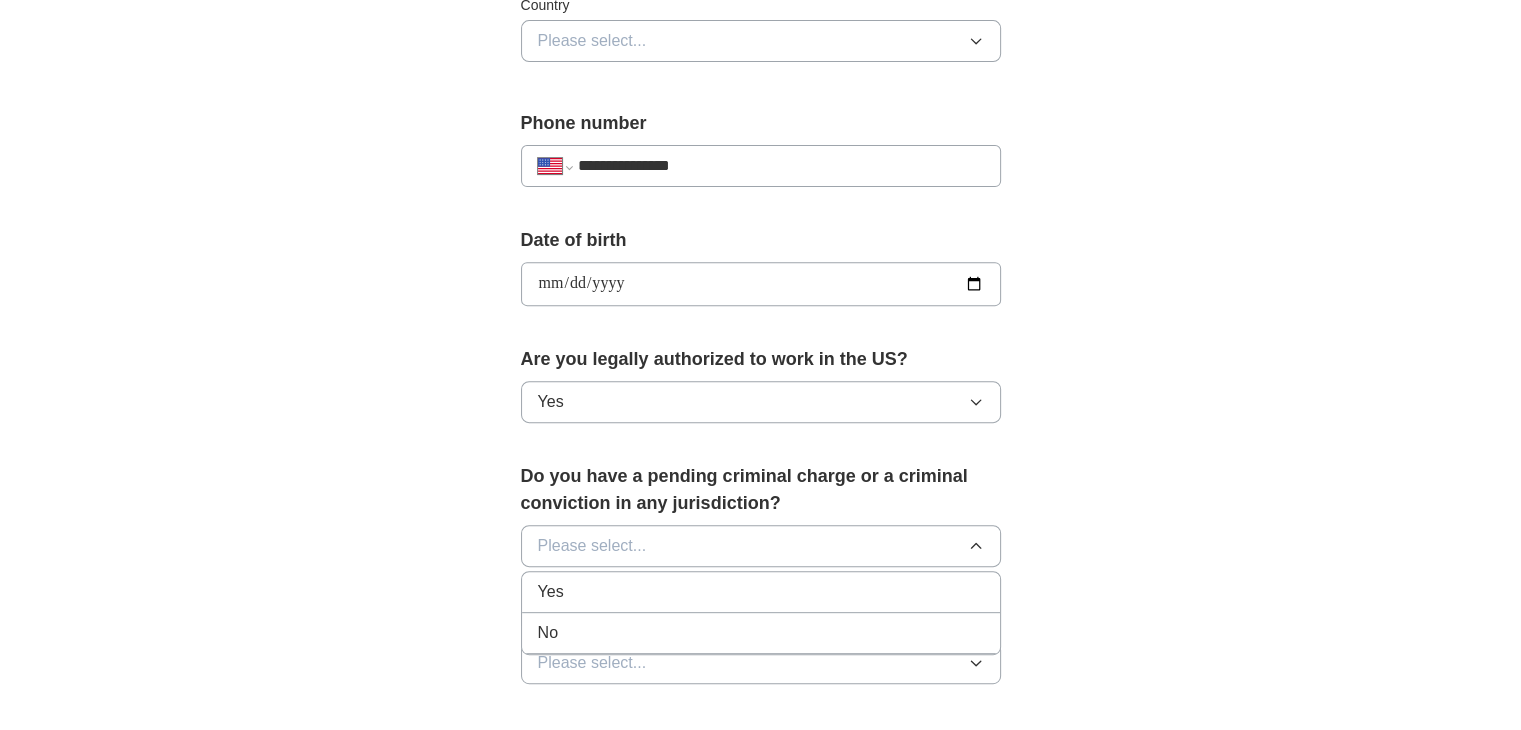 click on "No" at bounding box center (761, 633) 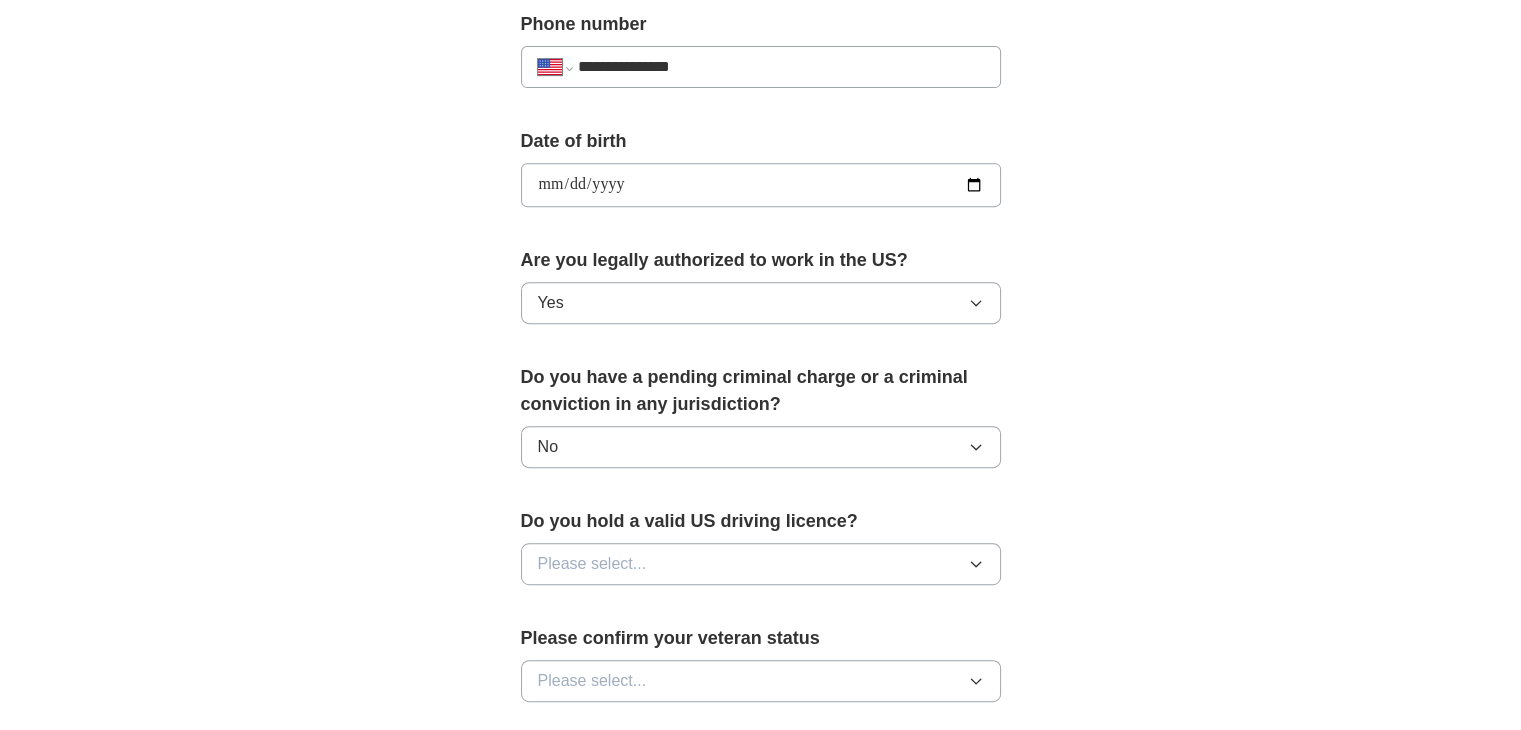 scroll, scrollTop: 800, scrollLeft: 0, axis: vertical 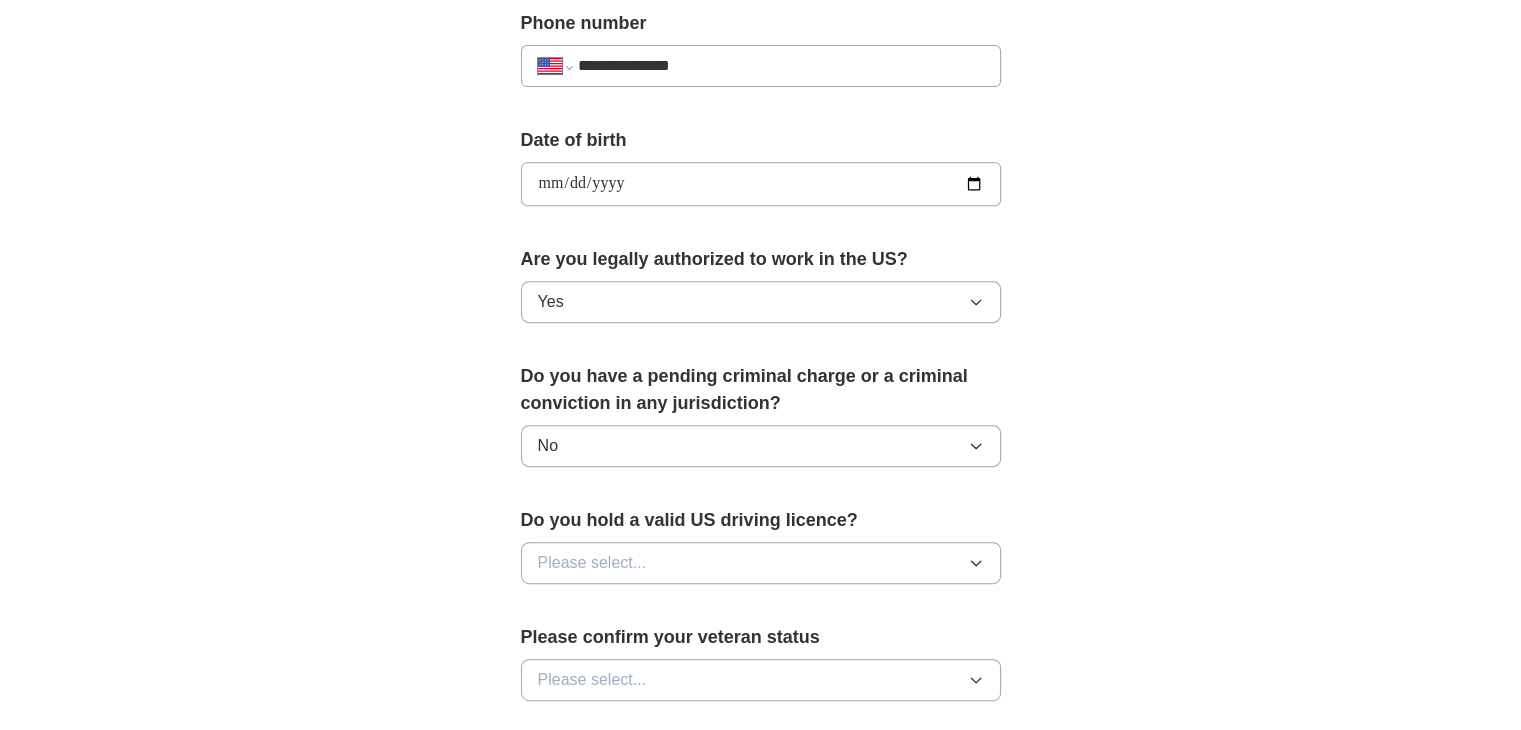click on "Please select..." at bounding box center [592, 563] 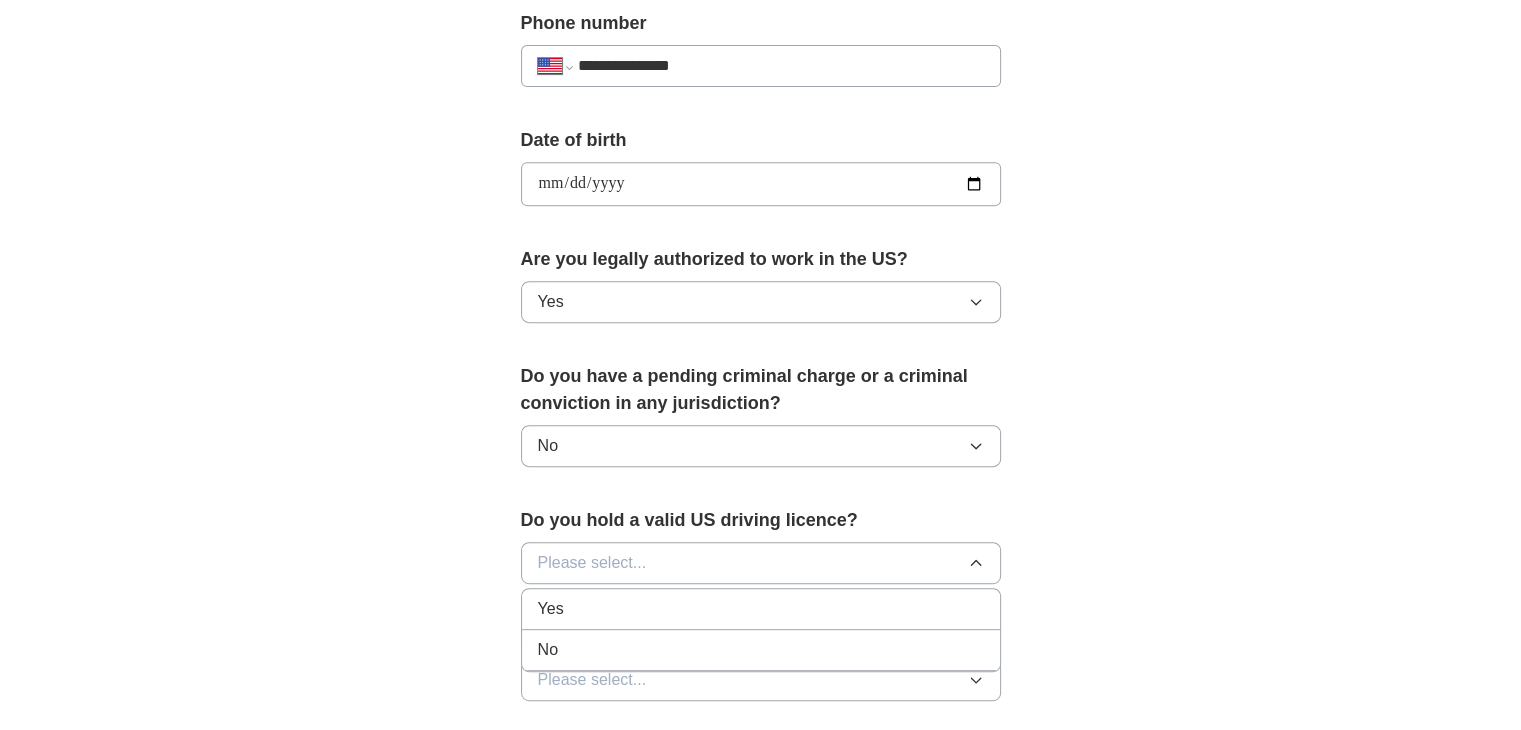 click on "Yes" at bounding box center (761, 609) 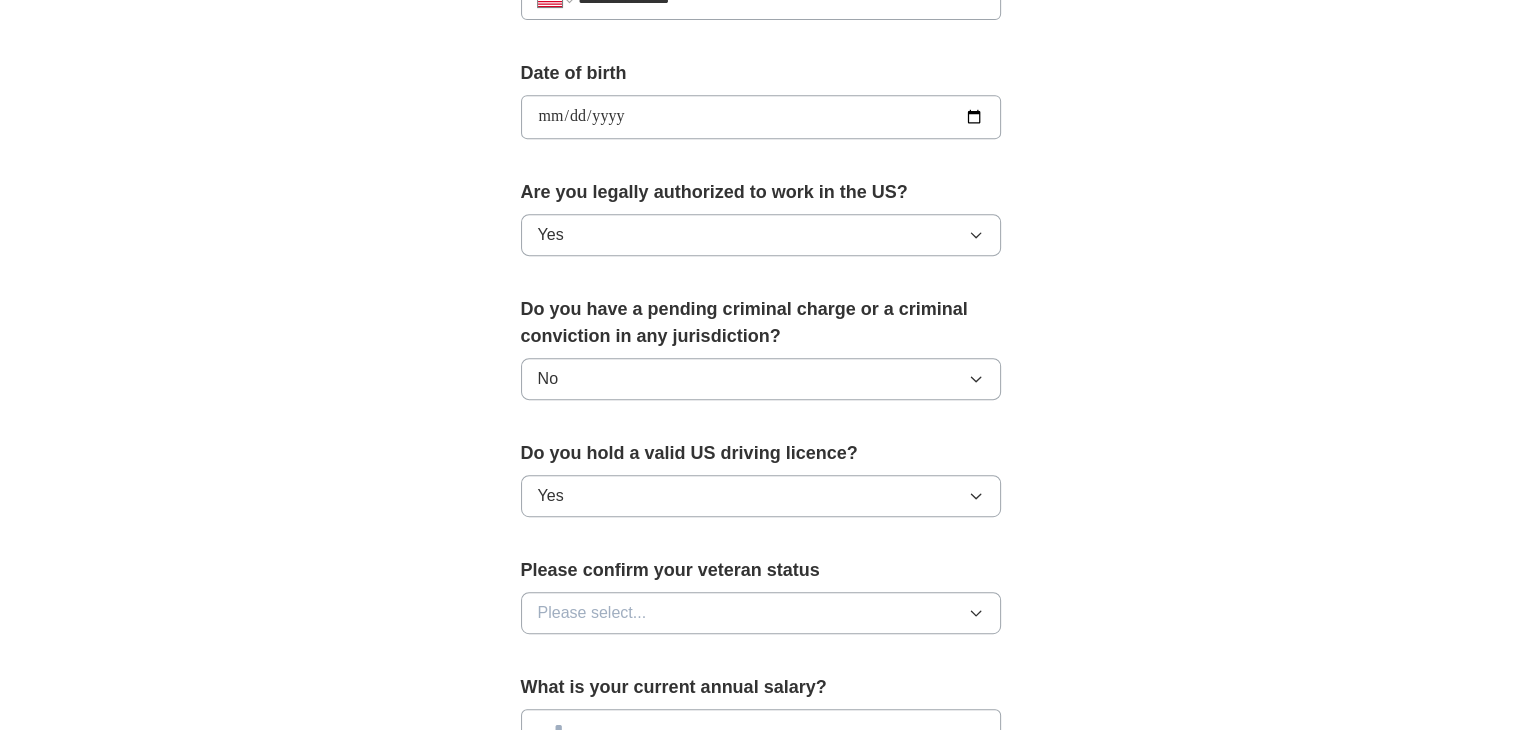 scroll, scrollTop: 900, scrollLeft: 0, axis: vertical 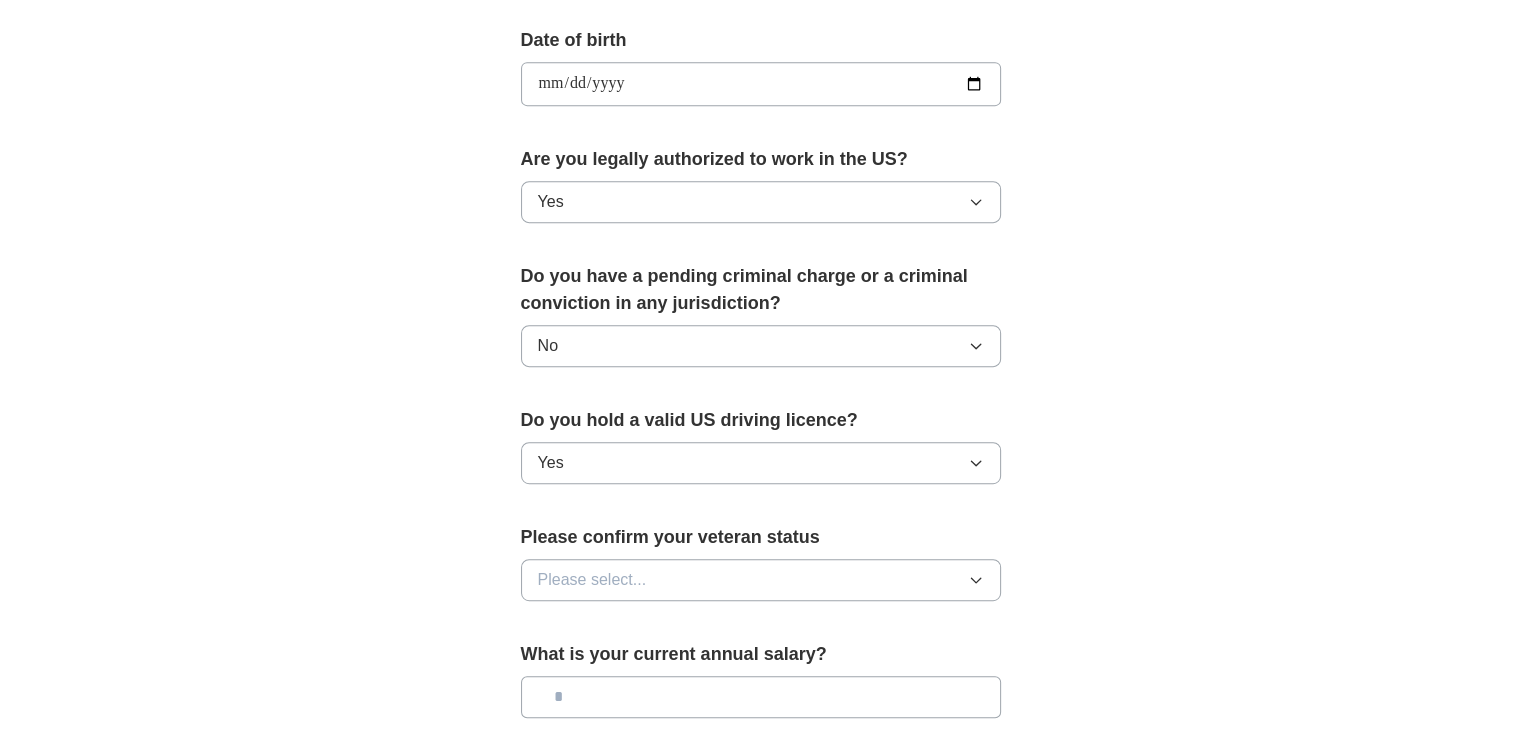 click on "Please select..." at bounding box center [592, 580] 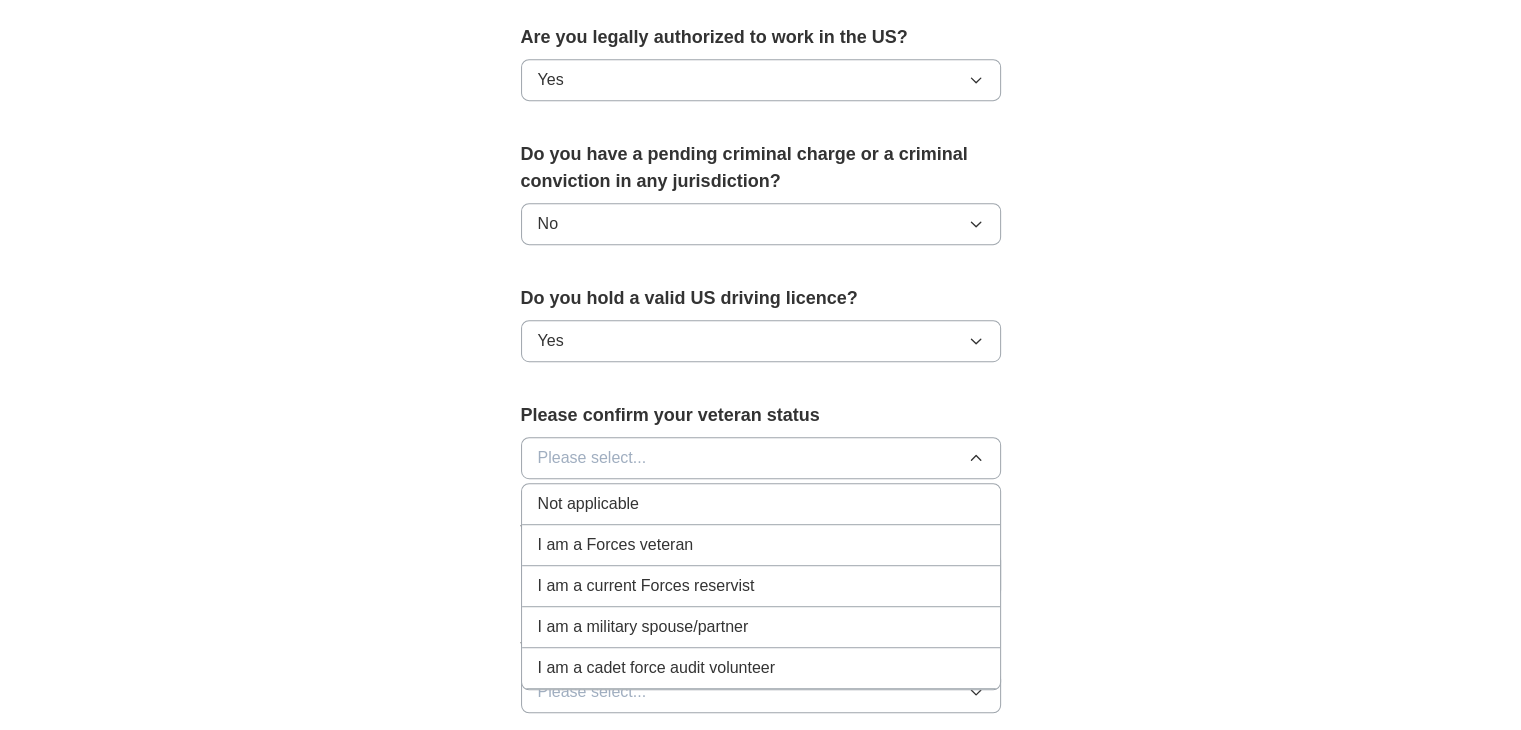 scroll, scrollTop: 1100, scrollLeft: 0, axis: vertical 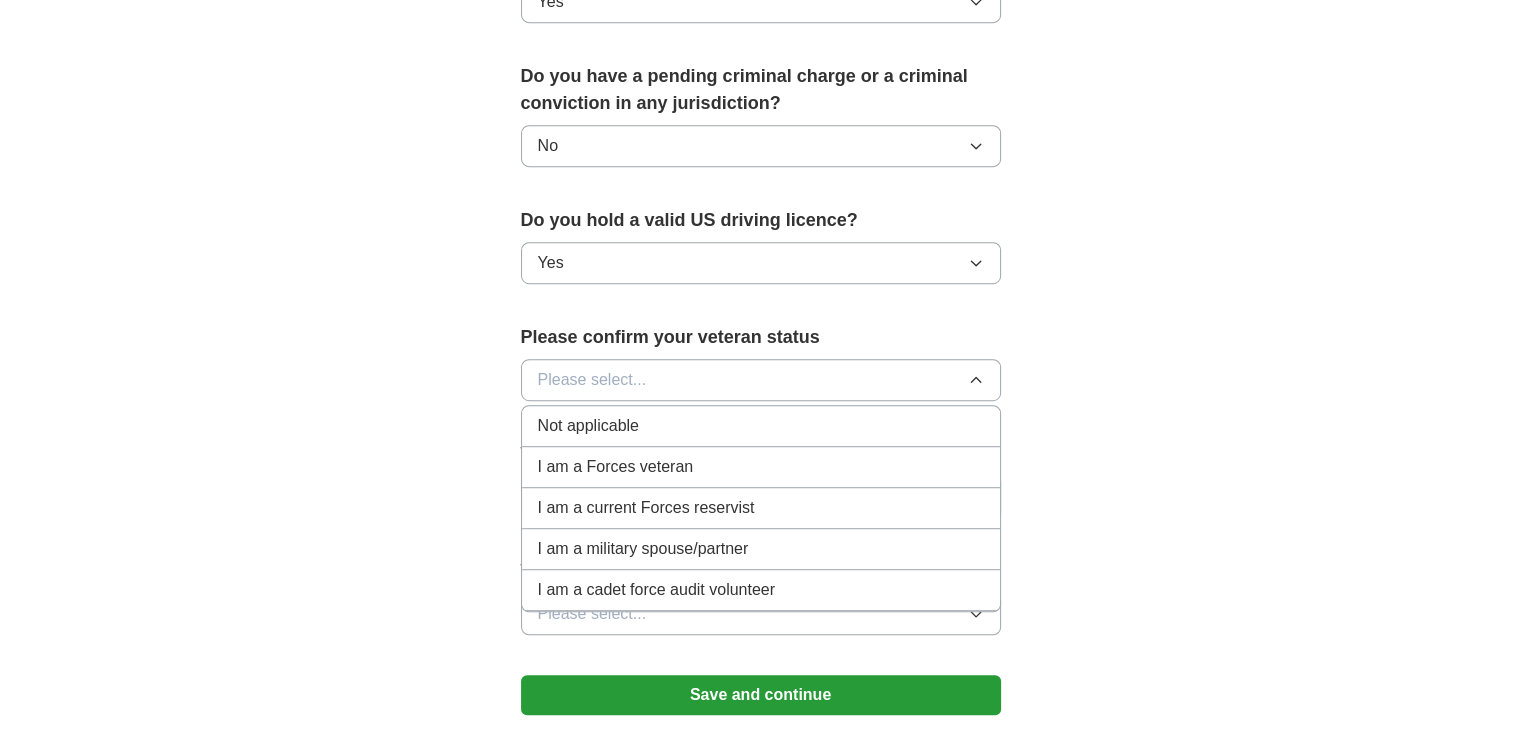 click on "I am a military spouse/partner" at bounding box center [643, 549] 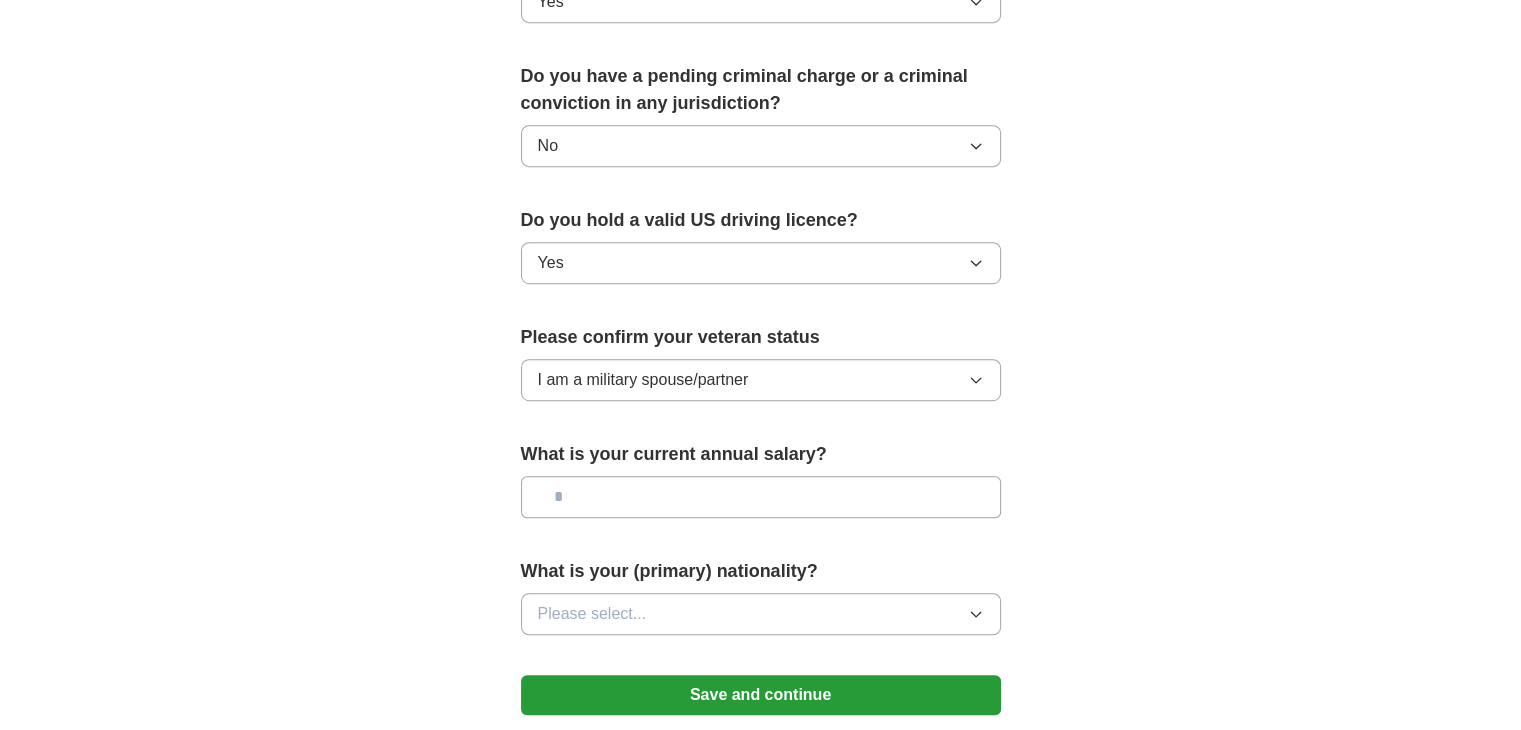 click on "I am a military spouse/partner" at bounding box center [643, 380] 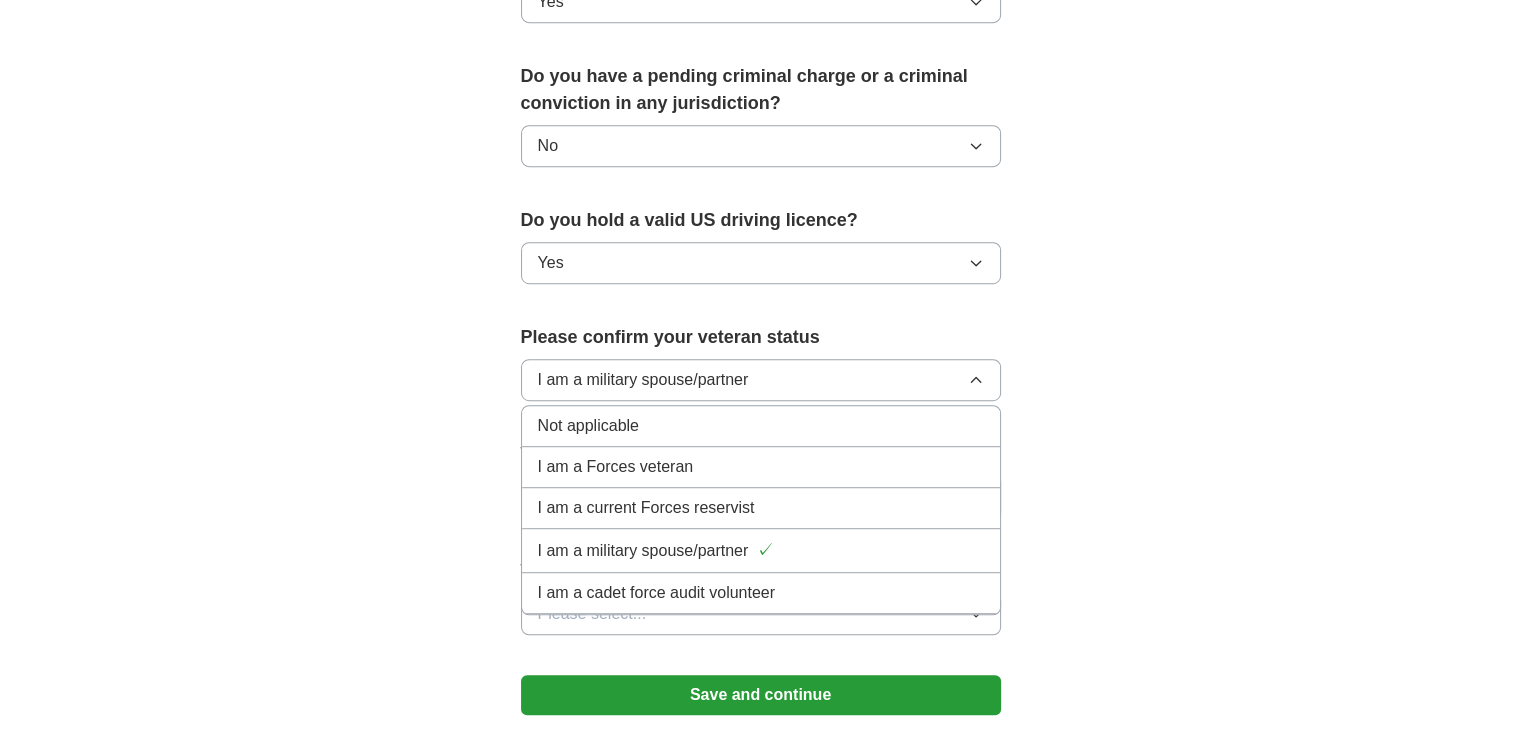 click on "I am a military spouse/partner" at bounding box center (761, 380) 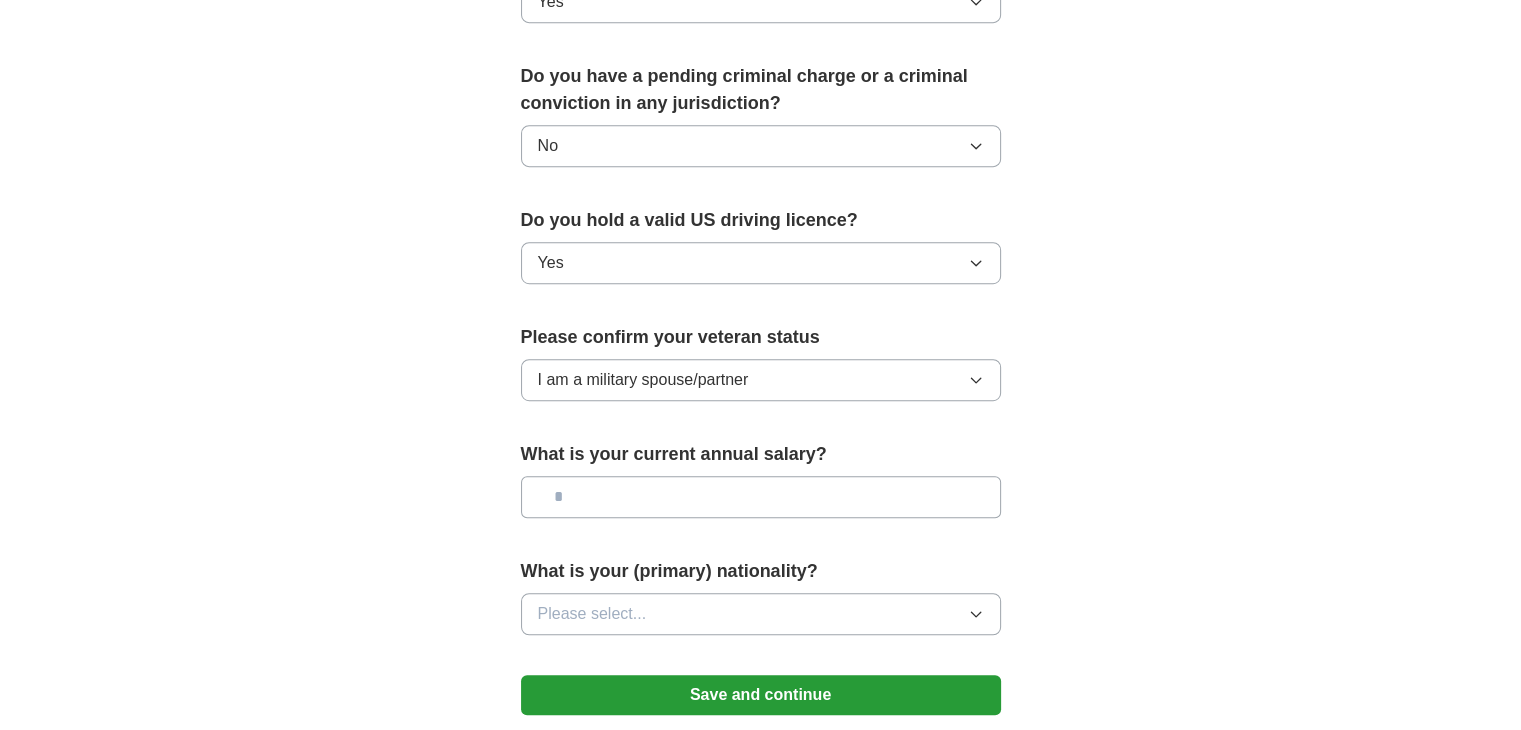 click at bounding box center (761, 497) 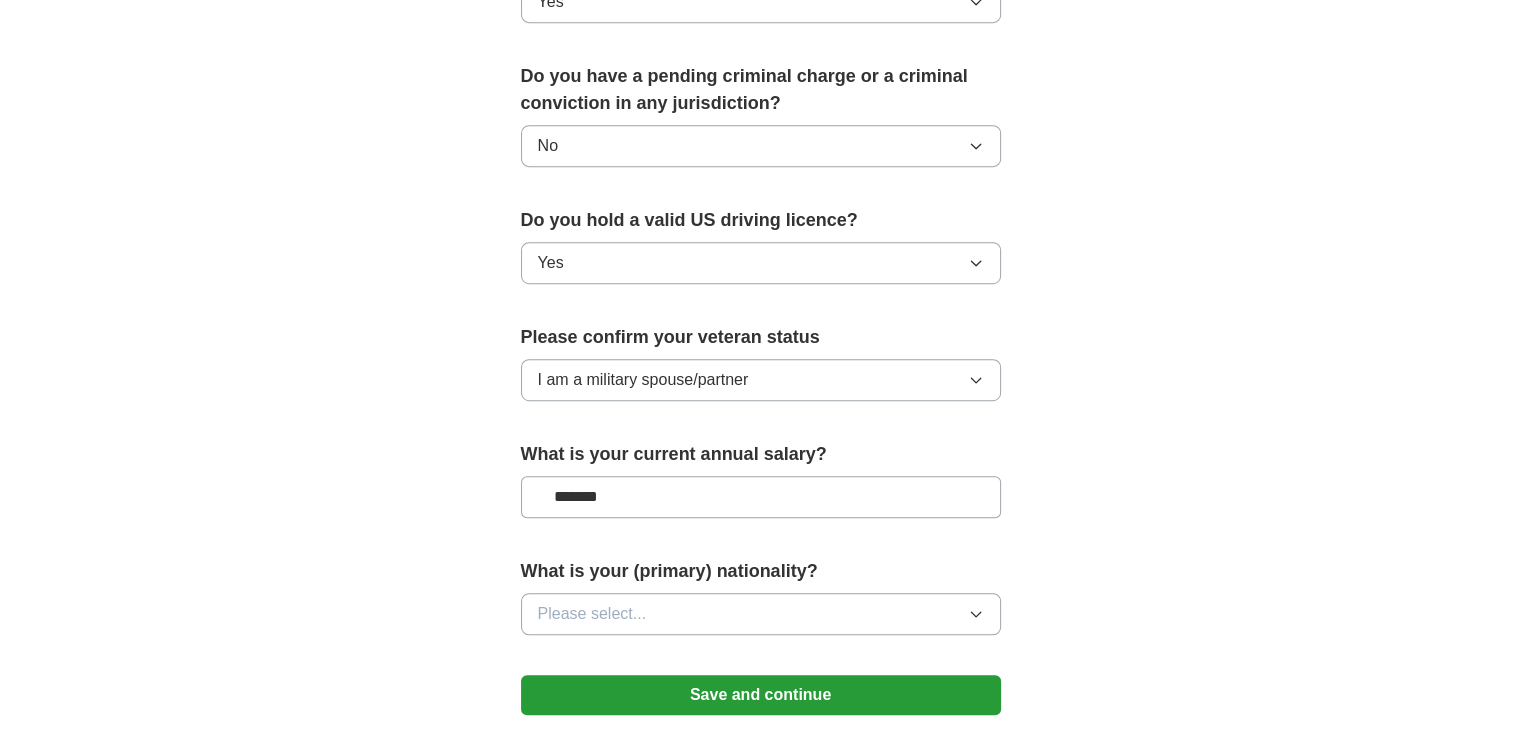 type on "*******" 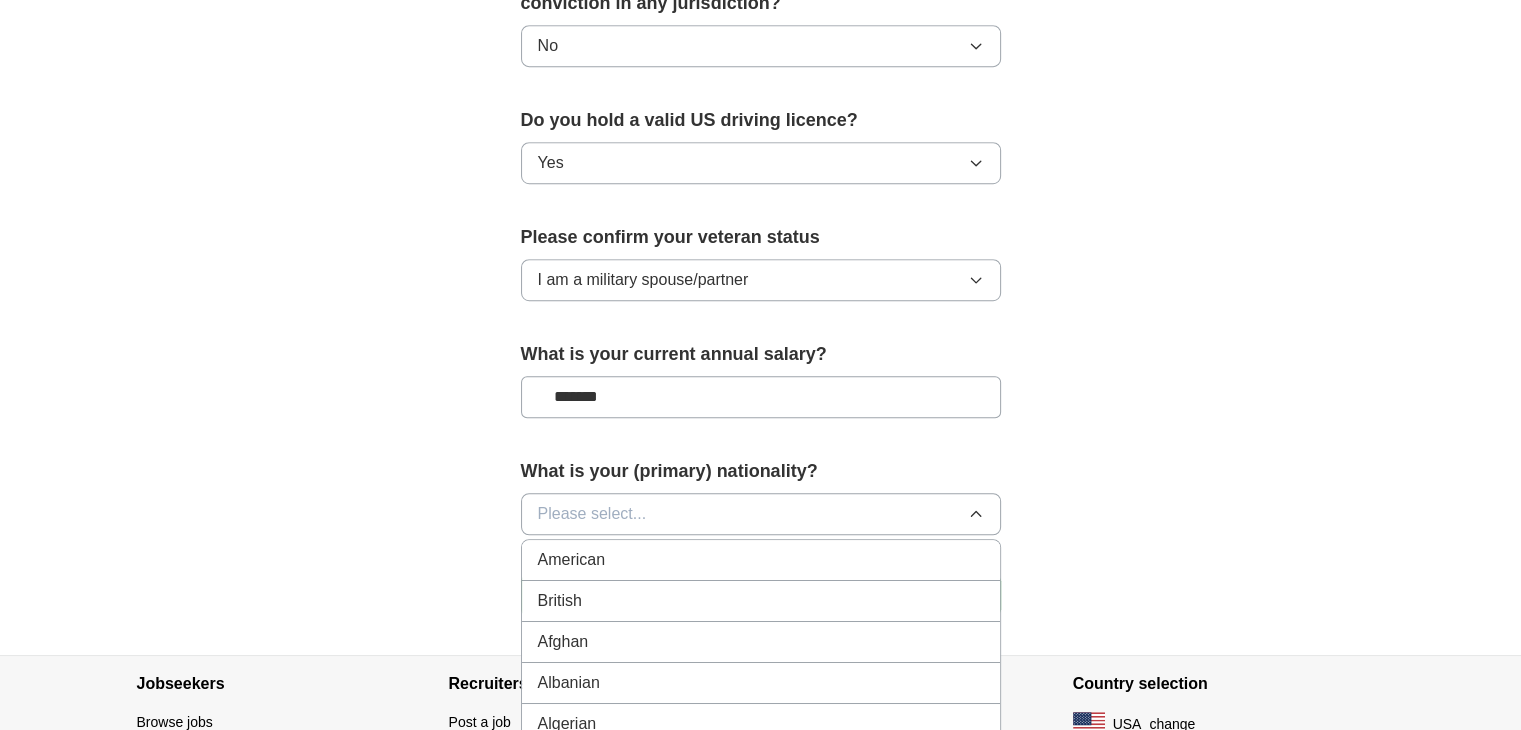 scroll, scrollTop: 1300, scrollLeft: 0, axis: vertical 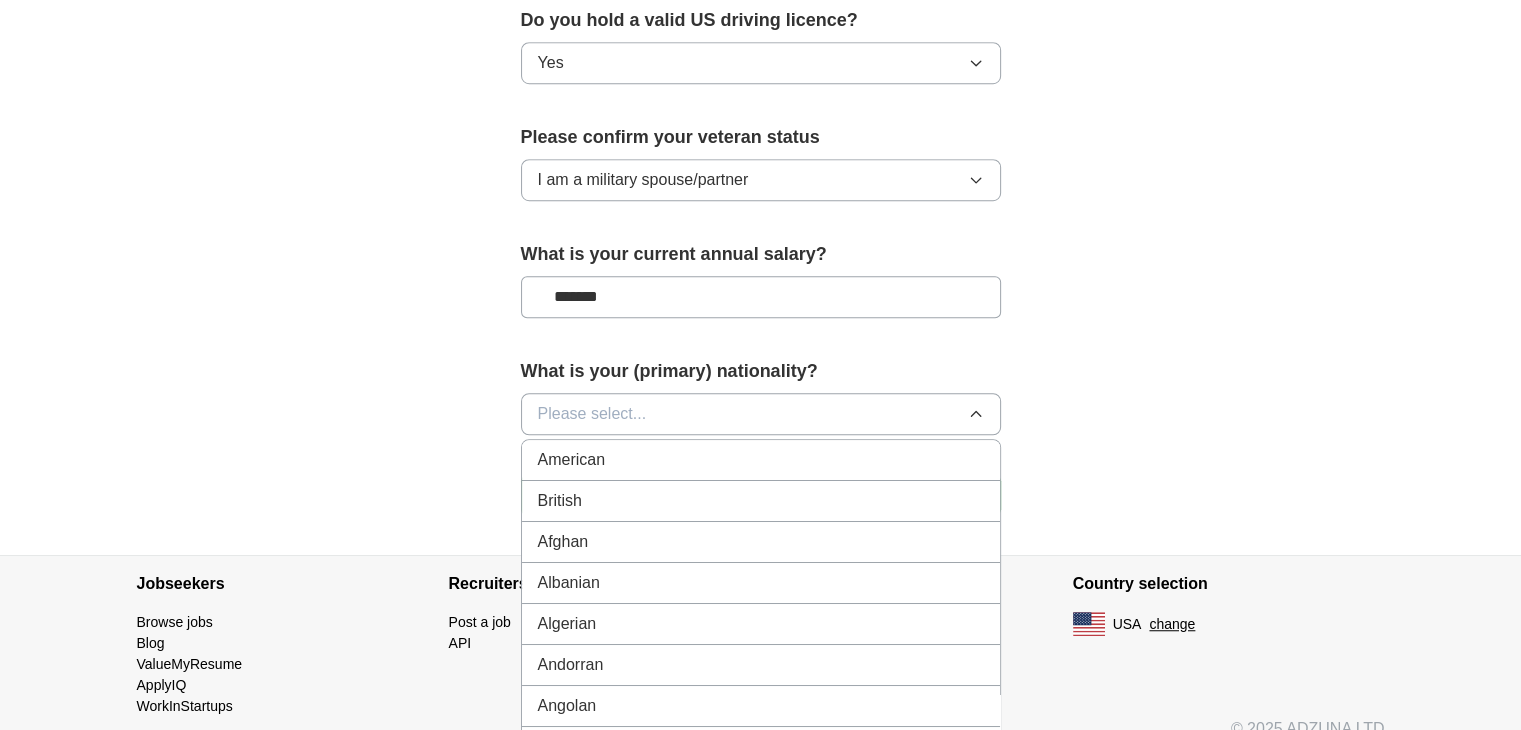 type 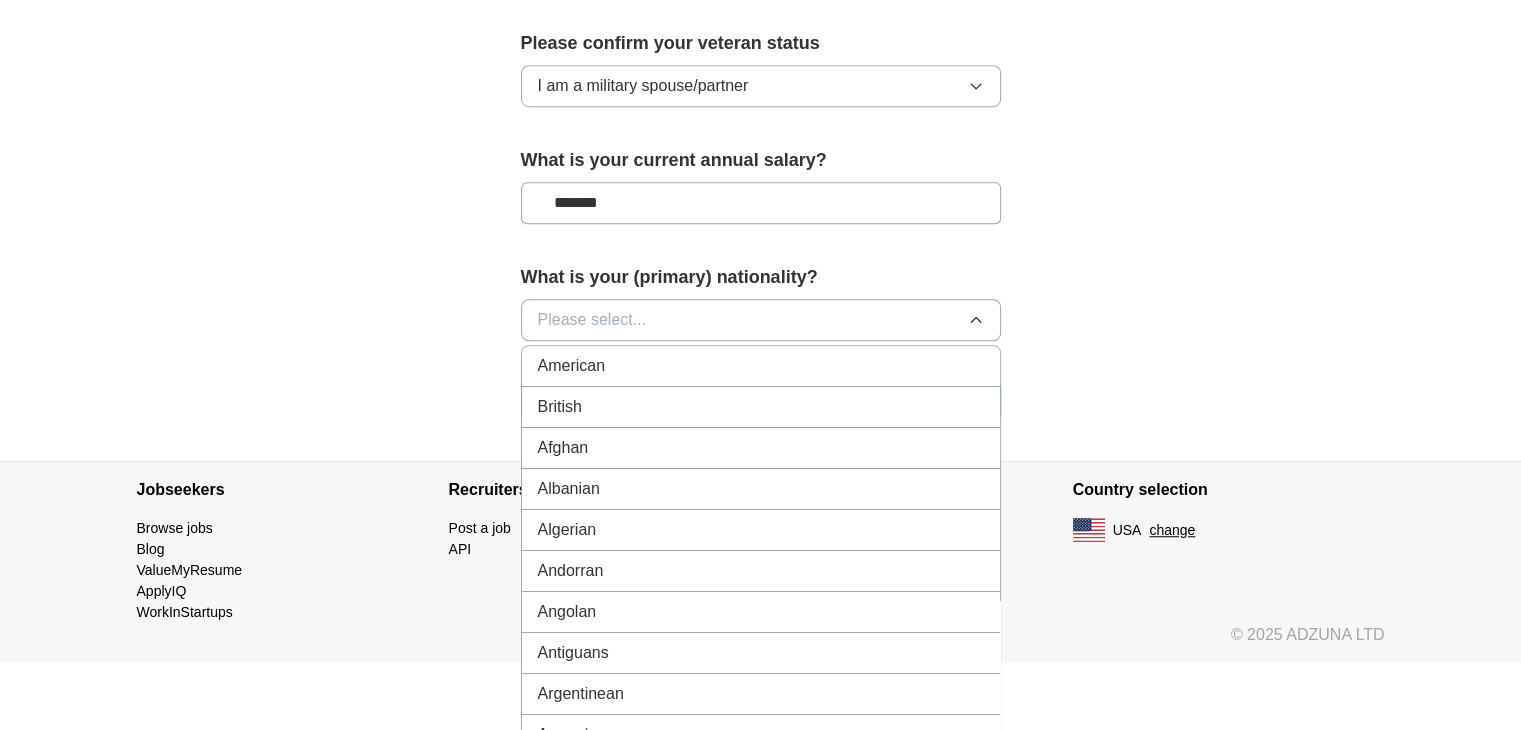 scroll, scrollTop: 1404, scrollLeft: 0, axis: vertical 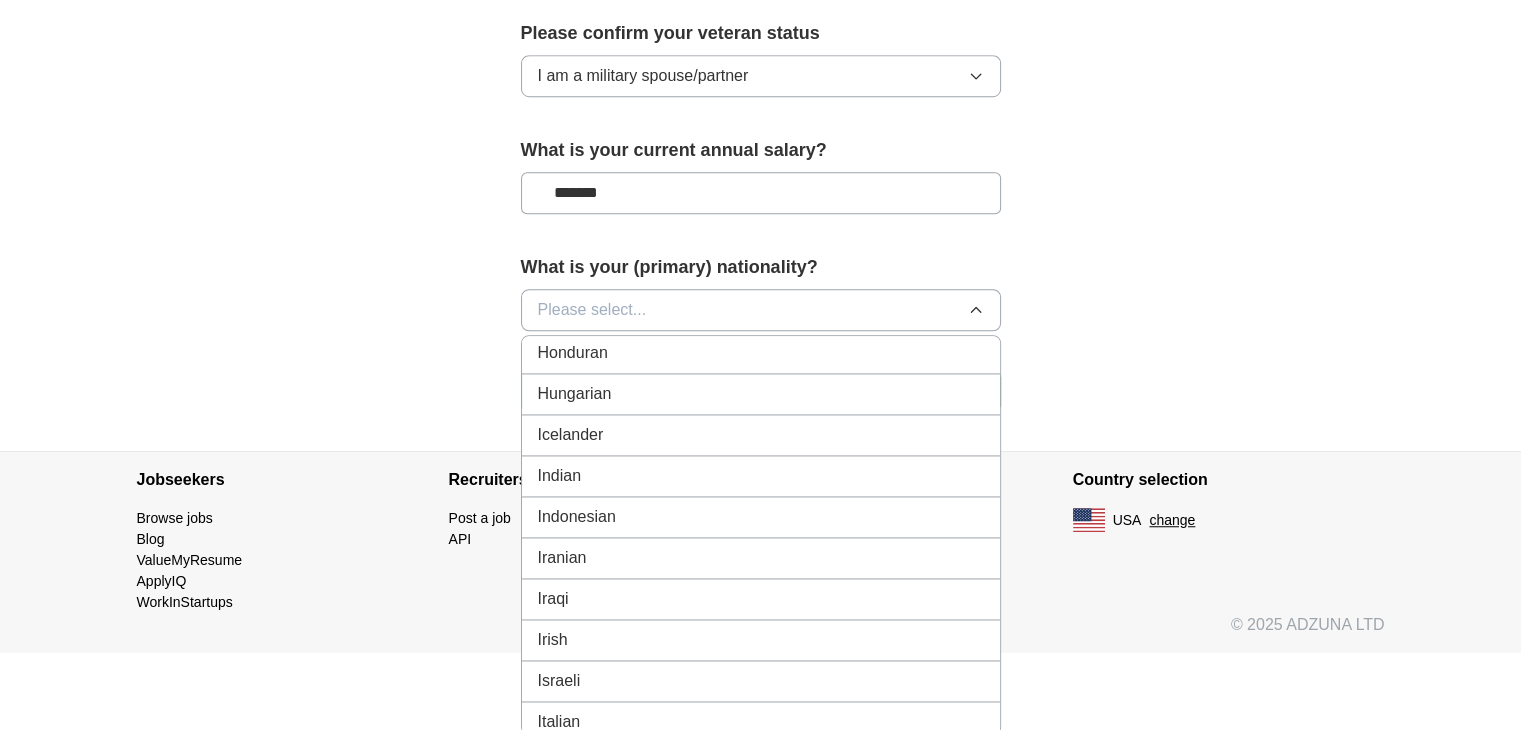 click on "Indian" at bounding box center [761, 476] 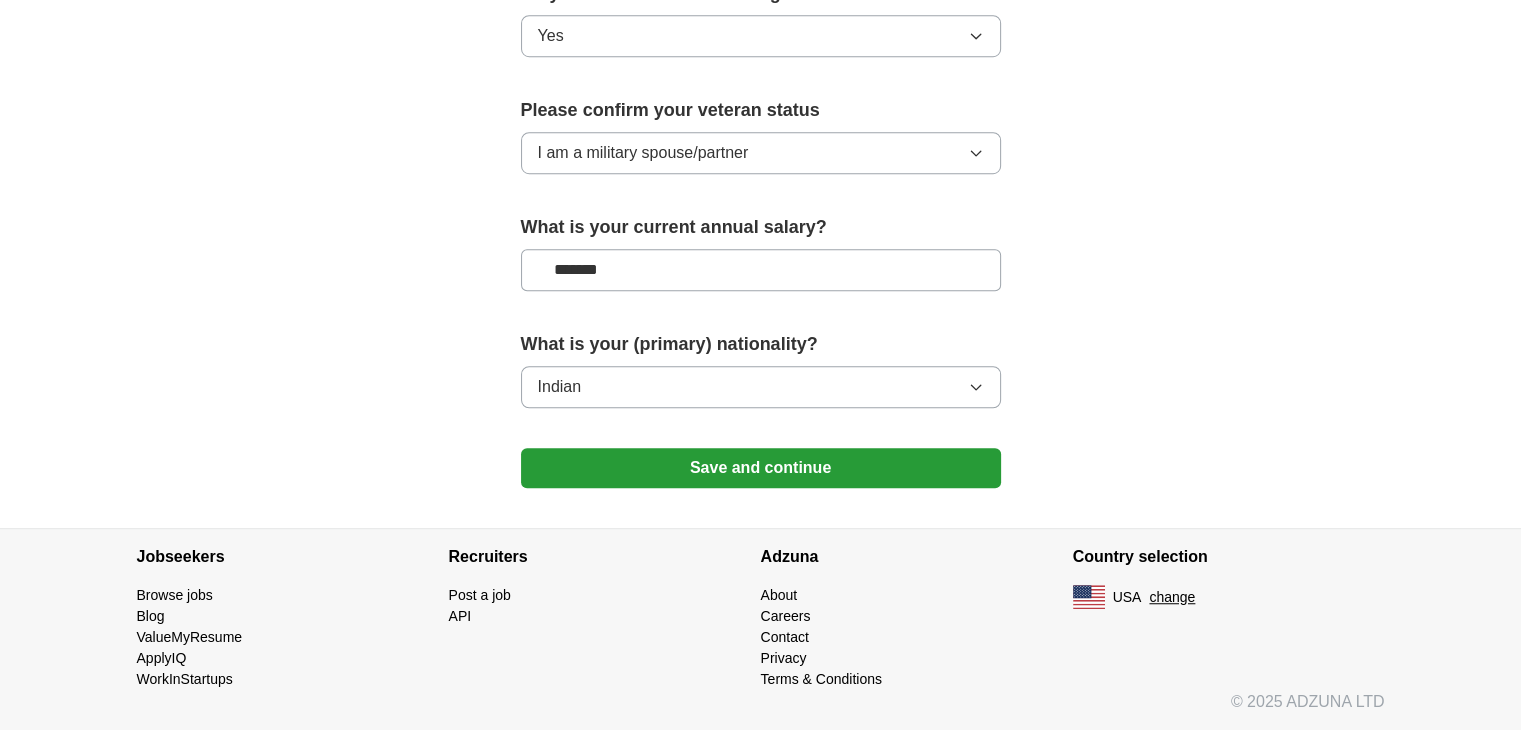 scroll, scrollTop: 1321, scrollLeft: 0, axis: vertical 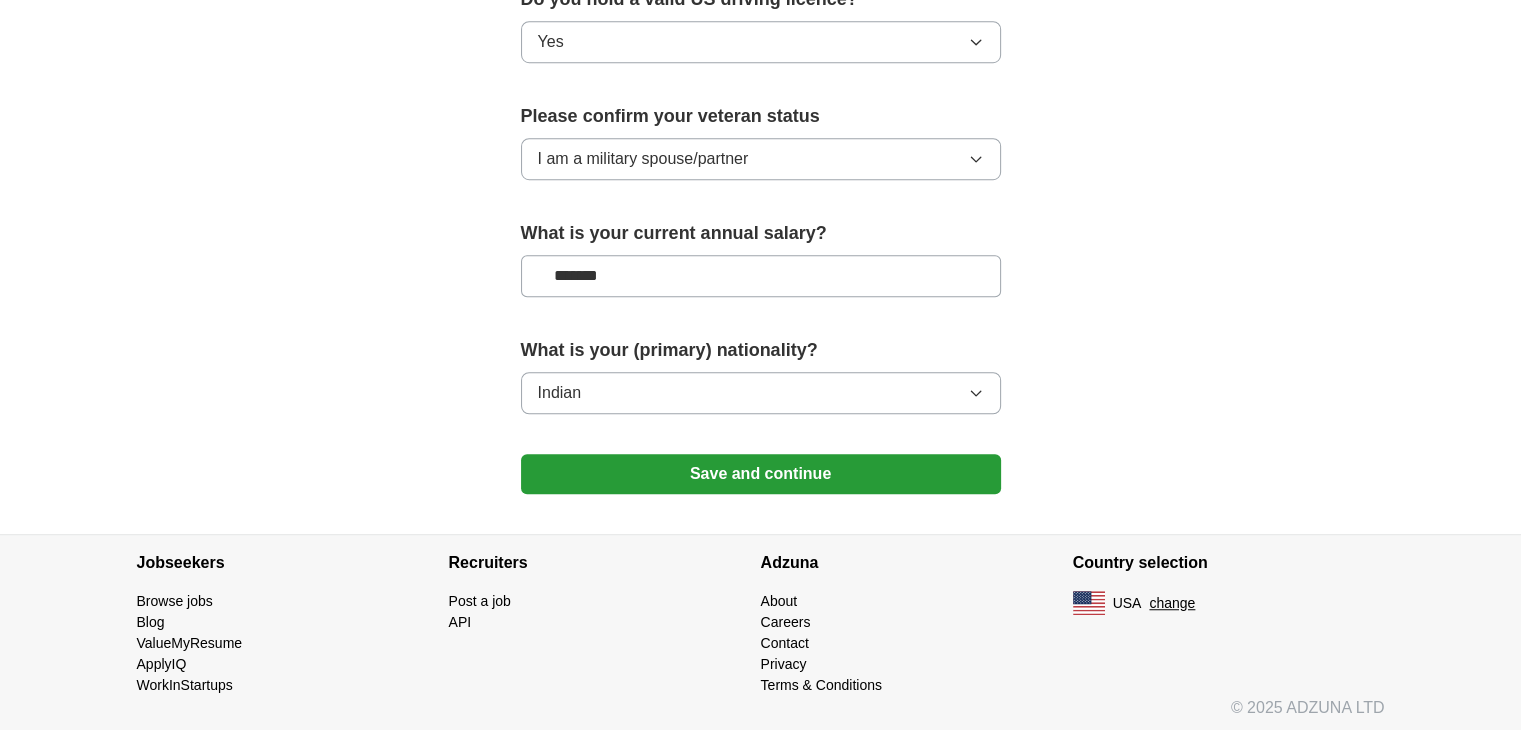 click on "Save and continue" at bounding box center (761, 474) 